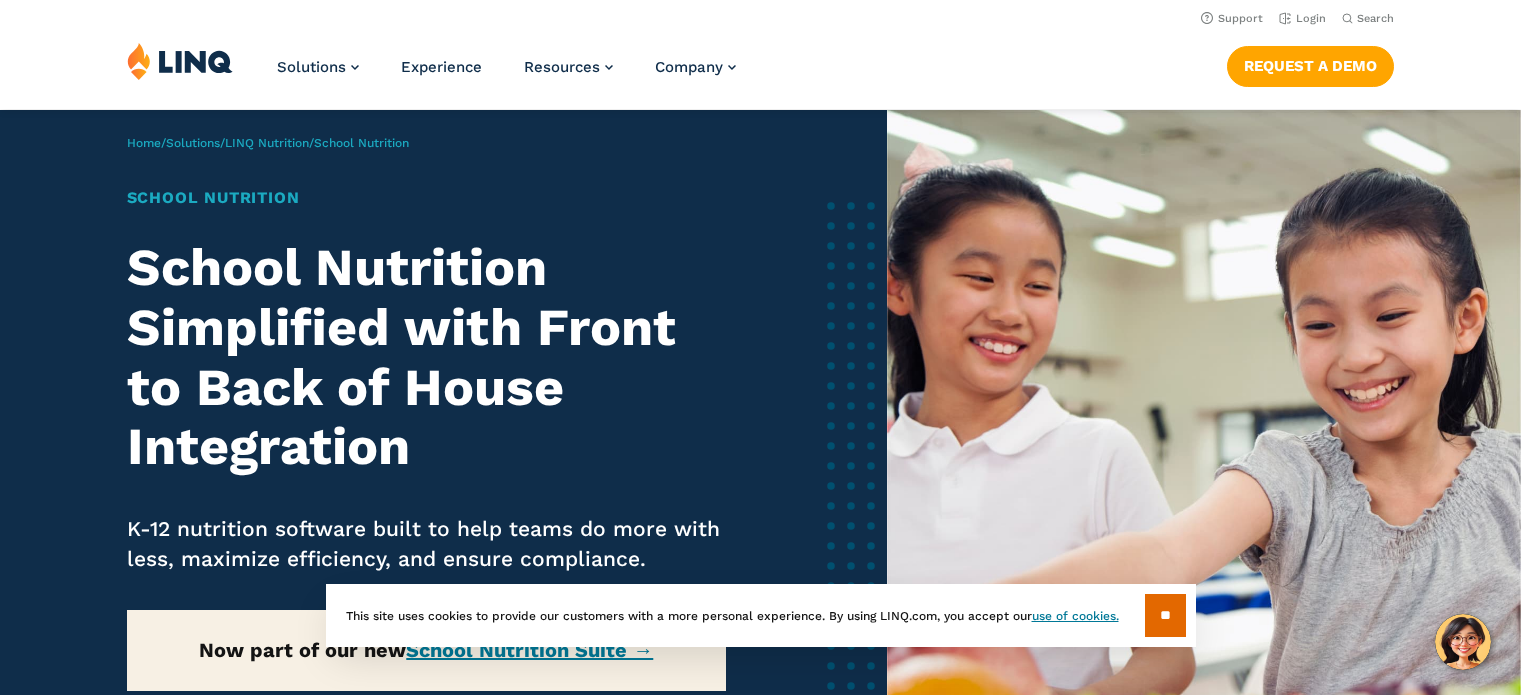 scroll, scrollTop: 0, scrollLeft: 0, axis: both 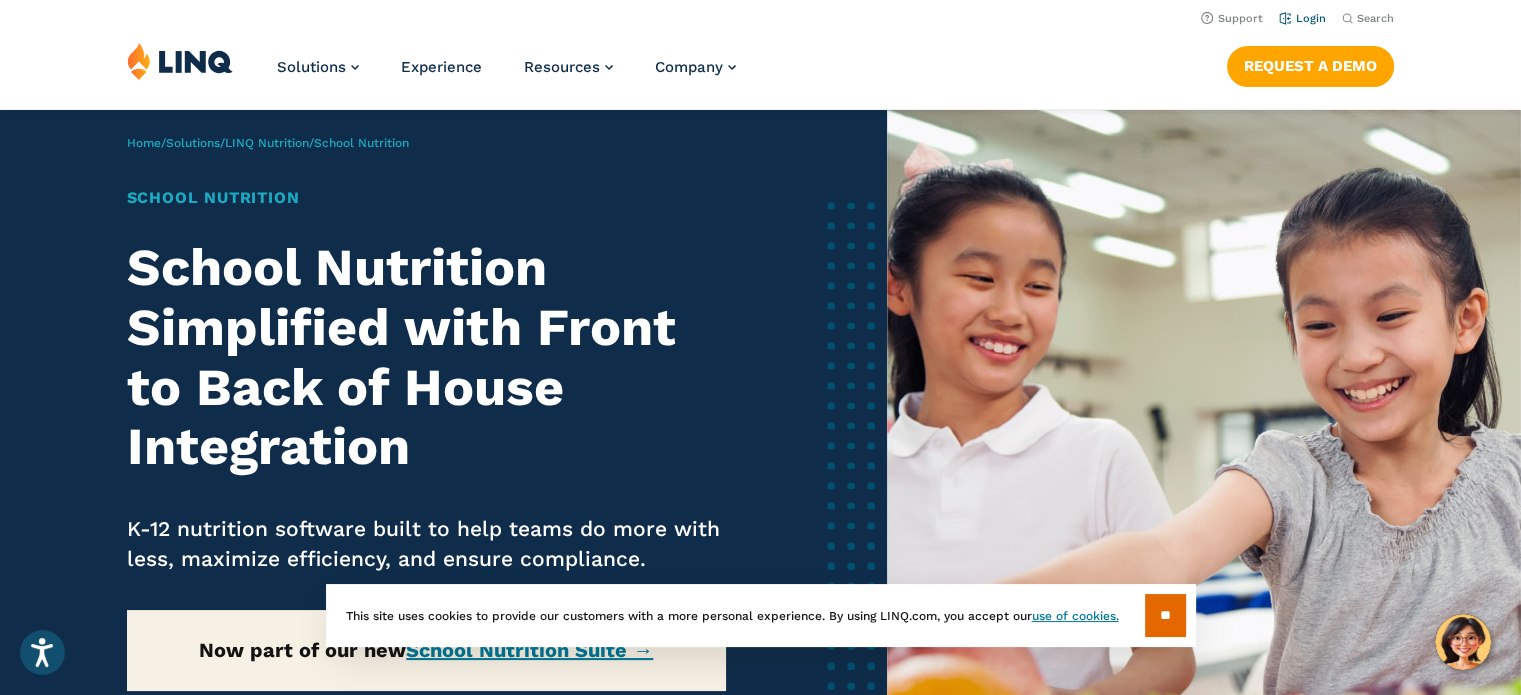 click on "Login" at bounding box center (1302, 18) 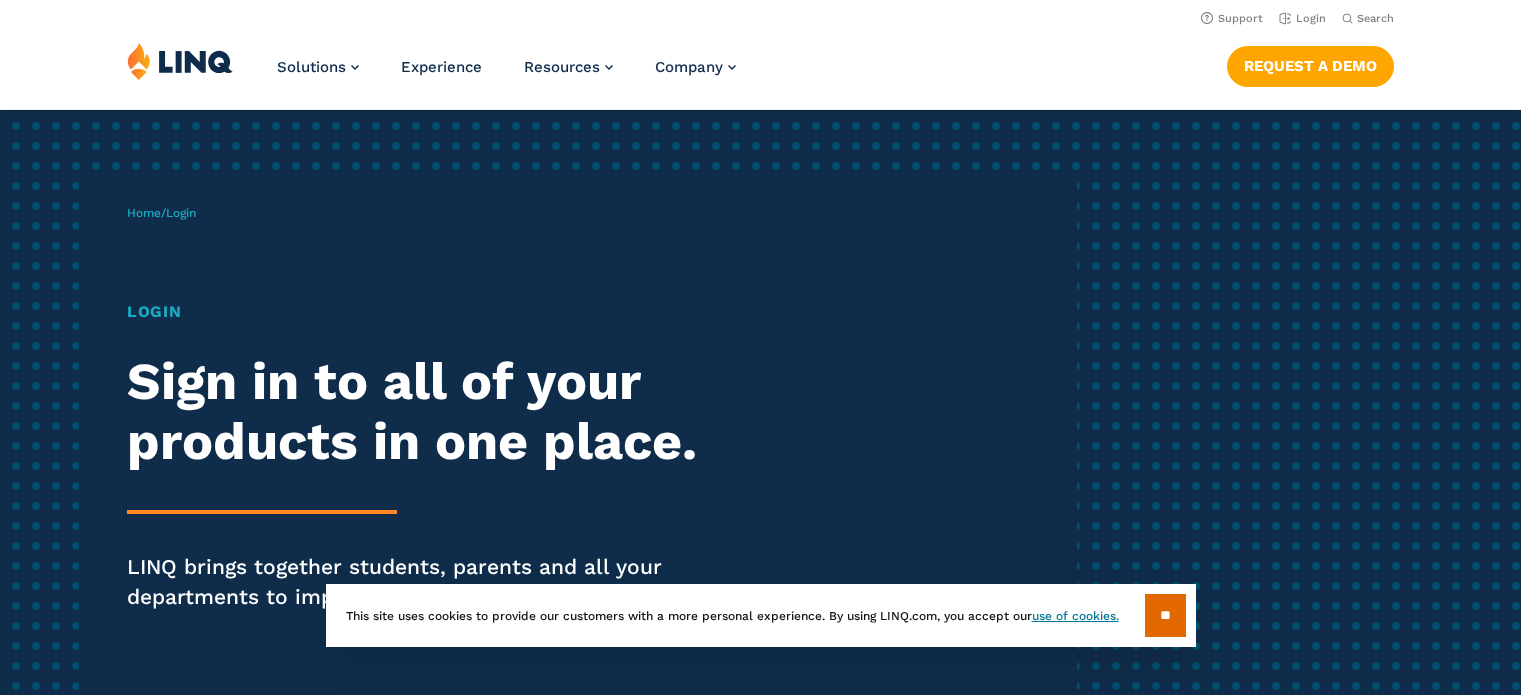scroll, scrollTop: 0, scrollLeft: 0, axis: both 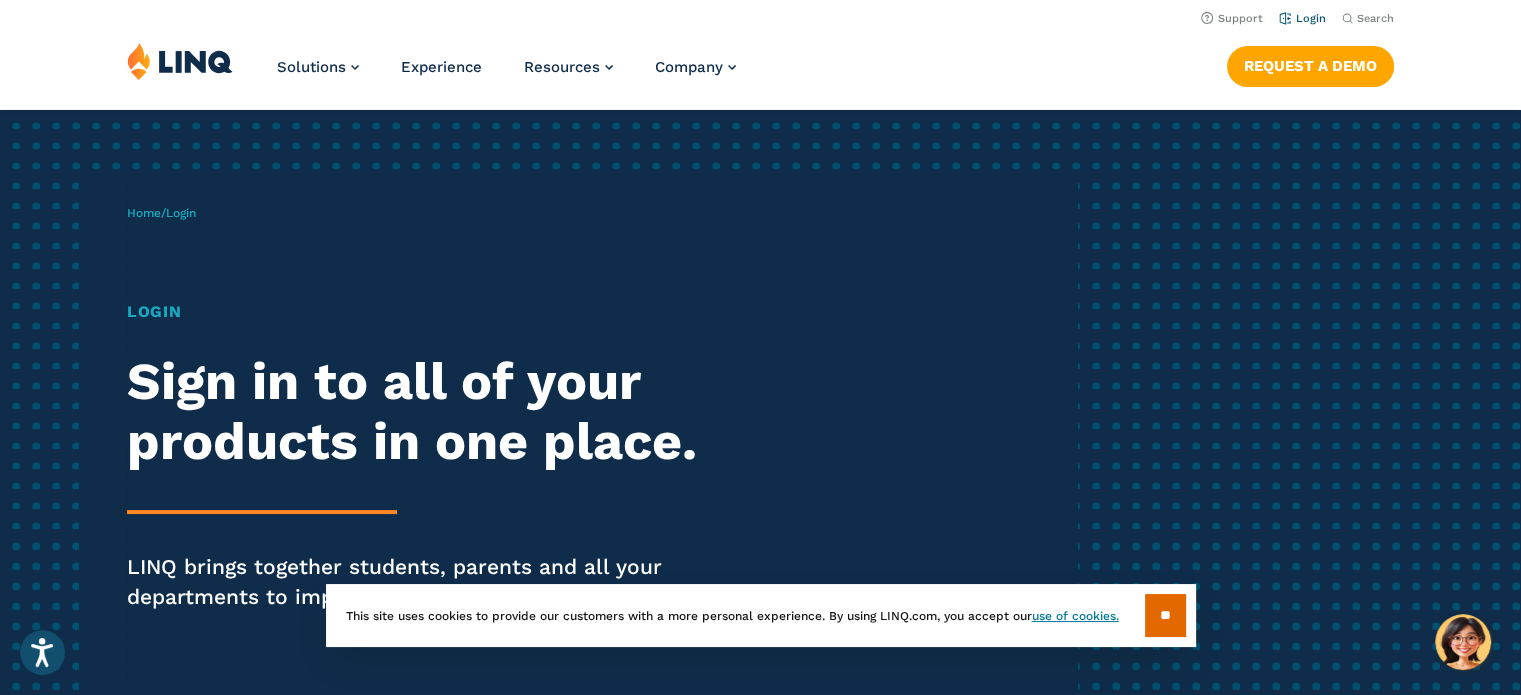 drag, startPoint x: 0, startPoint y: 0, endPoint x: 1312, endPoint y: 17, distance: 1312.1101 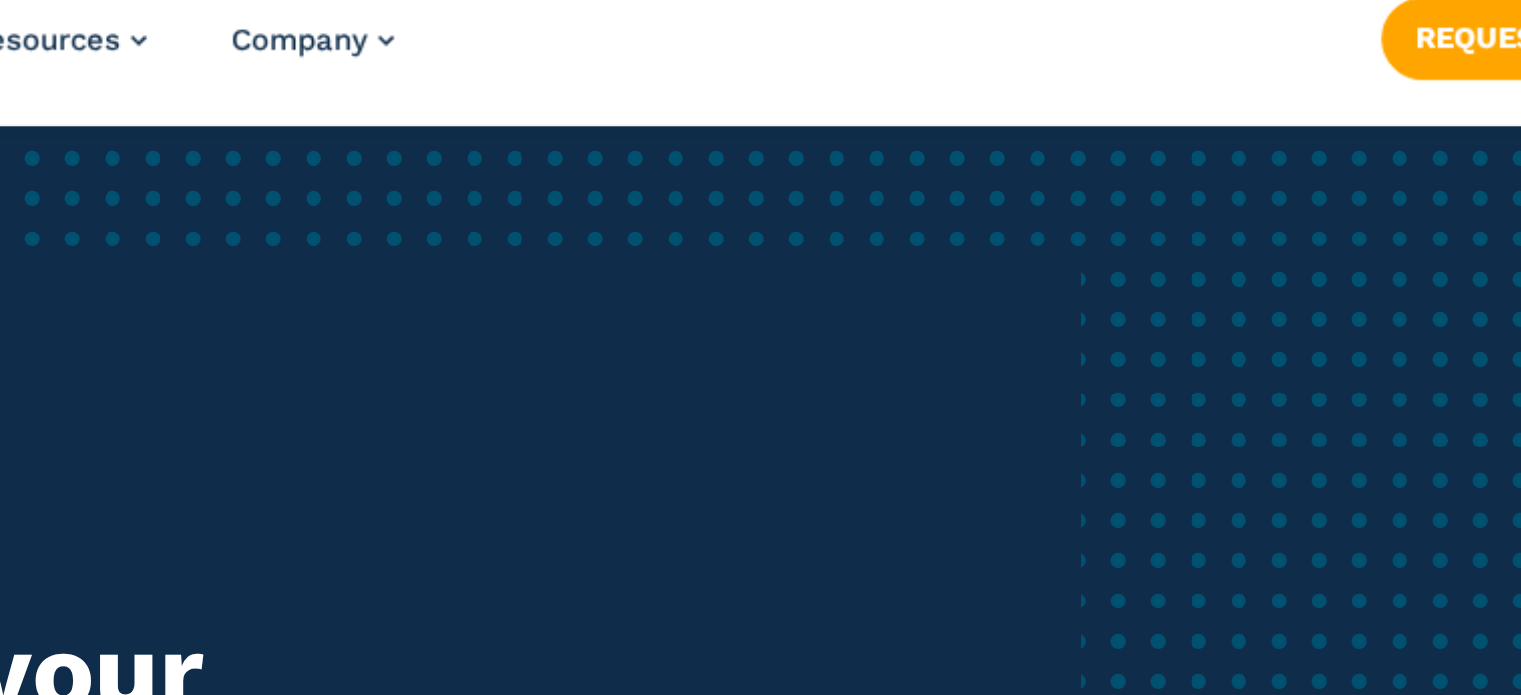 drag, startPoint x: 1312, startPoint y: 17, endPoint x: 1078, endPoint y: 97, distance: 247.2974 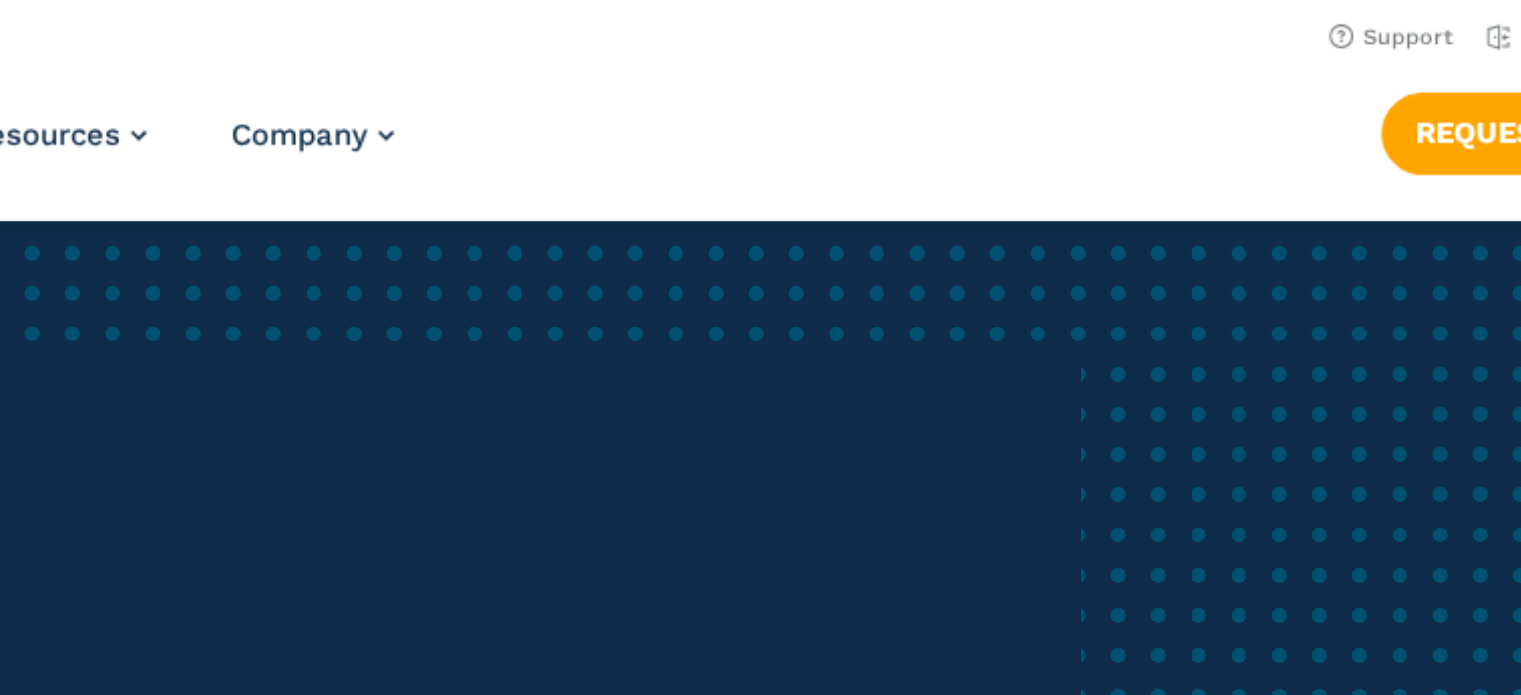 click on "Solutions
Nutrition Overview
NEW  School Nutrition Suite
School Nutrition
State Nutrition
State S-EBT Programs
Payments Overview
Education Resource Planning (ERP) Overview
Finance & Accounting
HR & Payroll
Purchasing
Warehouse Management (WHS)
Reporting & Compliance
Forms & Workflows Overview
Solutions for... Superintendents
Technology Directors
Finance & Business Operations Leaders
Human Resources Leaders
Nutrition Leaders
State Education Agencies
Experience
Resources Resource Library
Blog
Guide
Report
Video
Infographic
Case Study
Worksheet
Webinar
Toolkit
Other
Company Overview
Why LINQ?
Careers
Leadership
Events
News
Contact
Legal
Privacy Policy
Privacy Policy
Legal
Pay an Invoice" at bounding box center (760, 75) 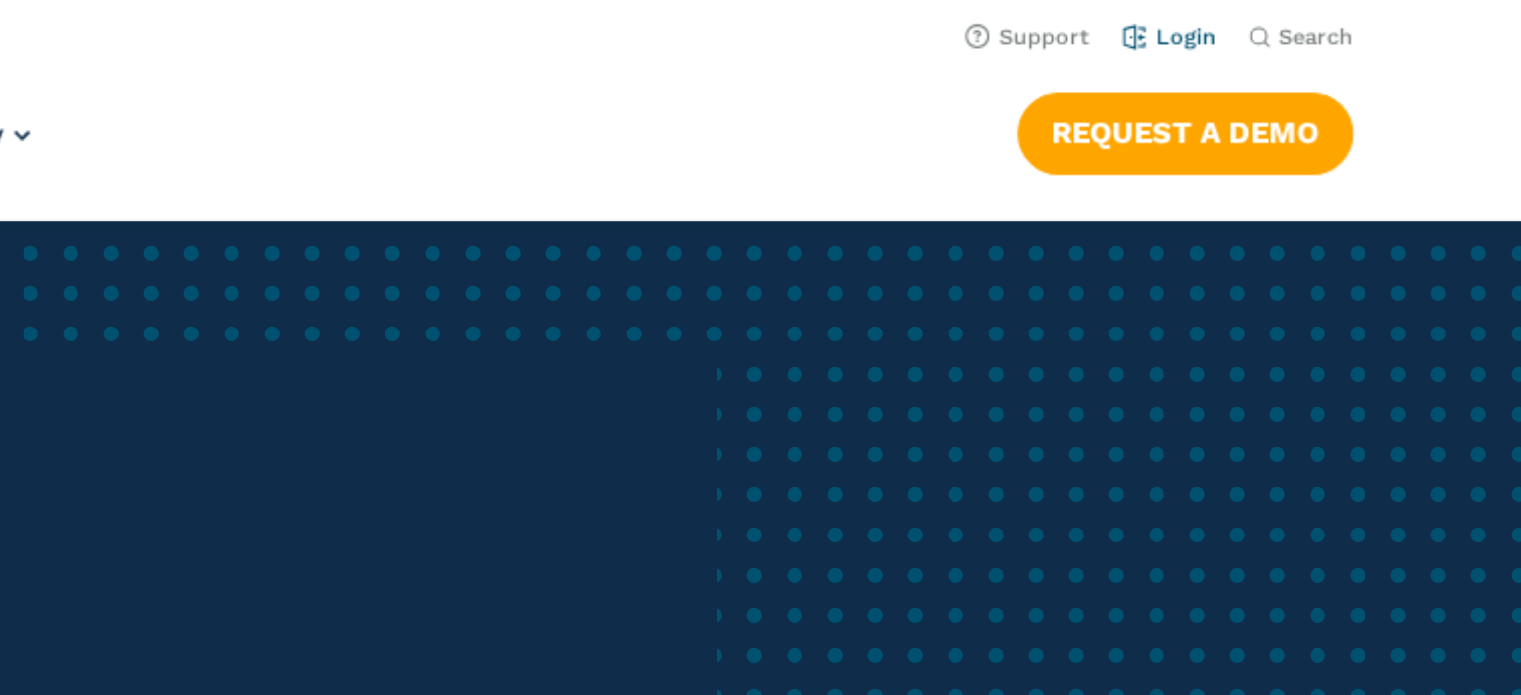 click on "Login" at bounding box center (1302, 18) 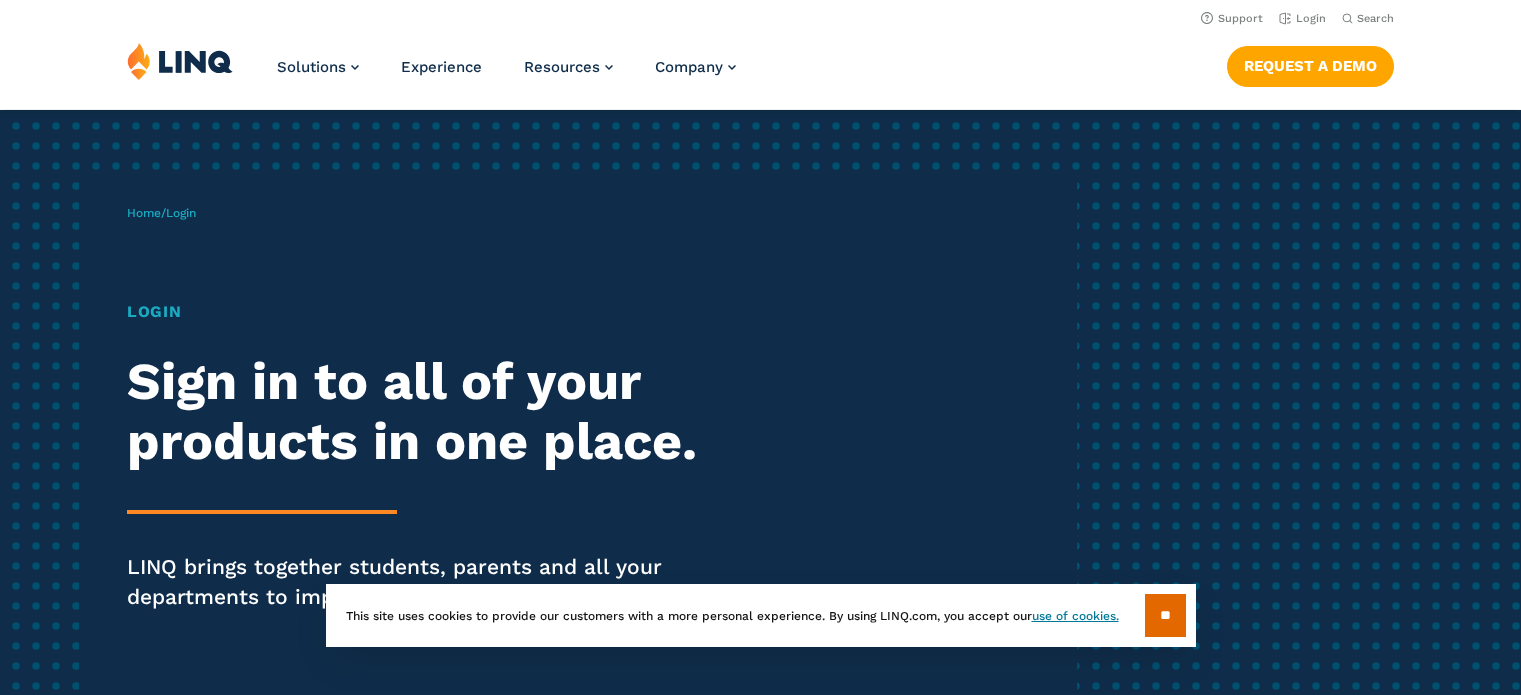 scroll, scrollTop: 0, scrollLeft: 0, axis: both 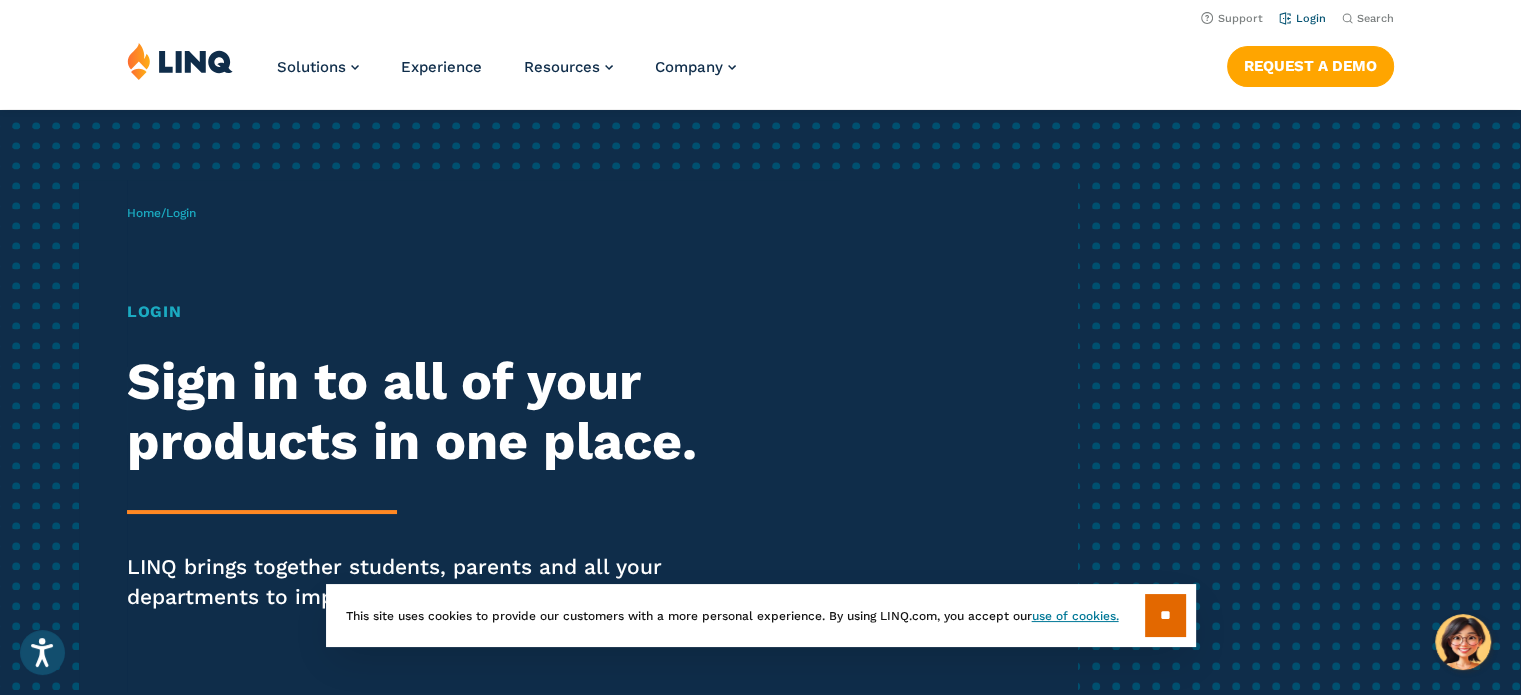 click on "Login" at bounding box center [1302, 18] 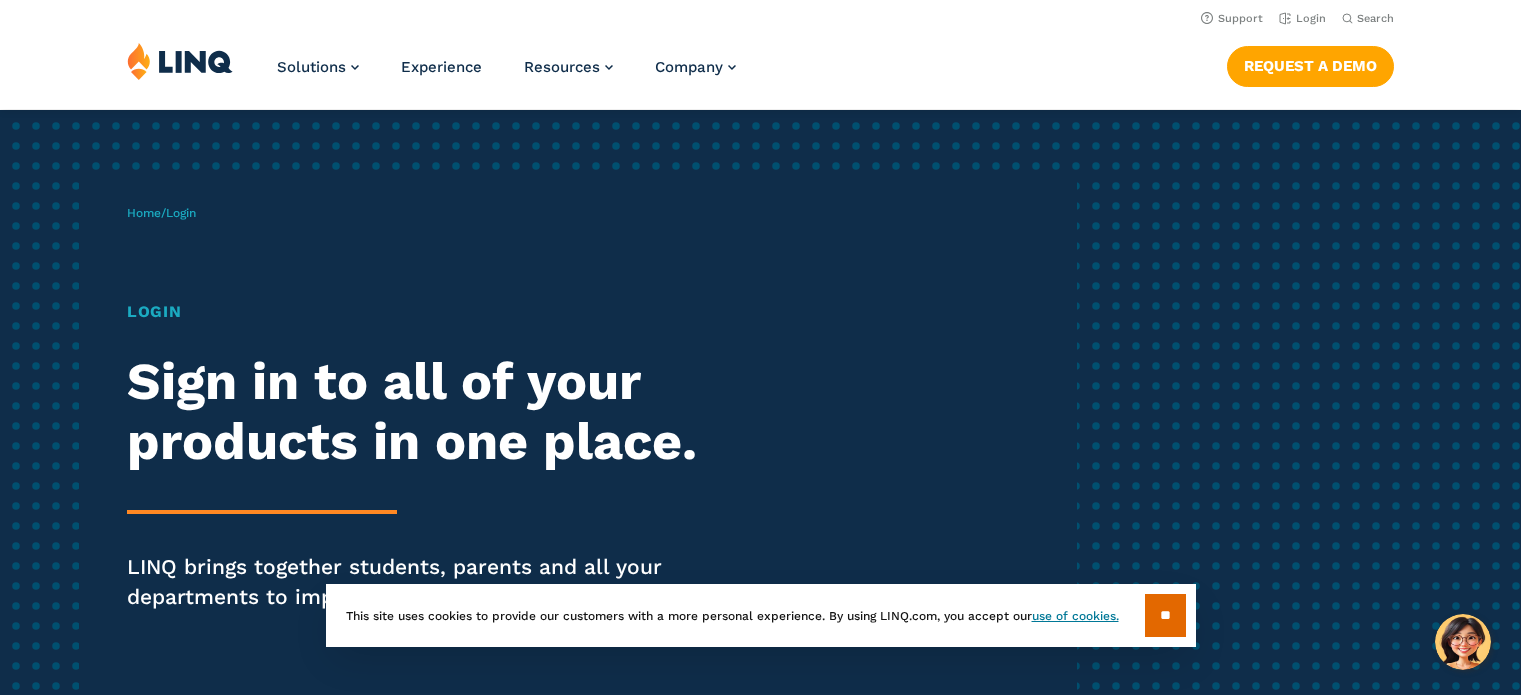 scroll, scrollTop: 0, scrollLeft: 0, axis: both 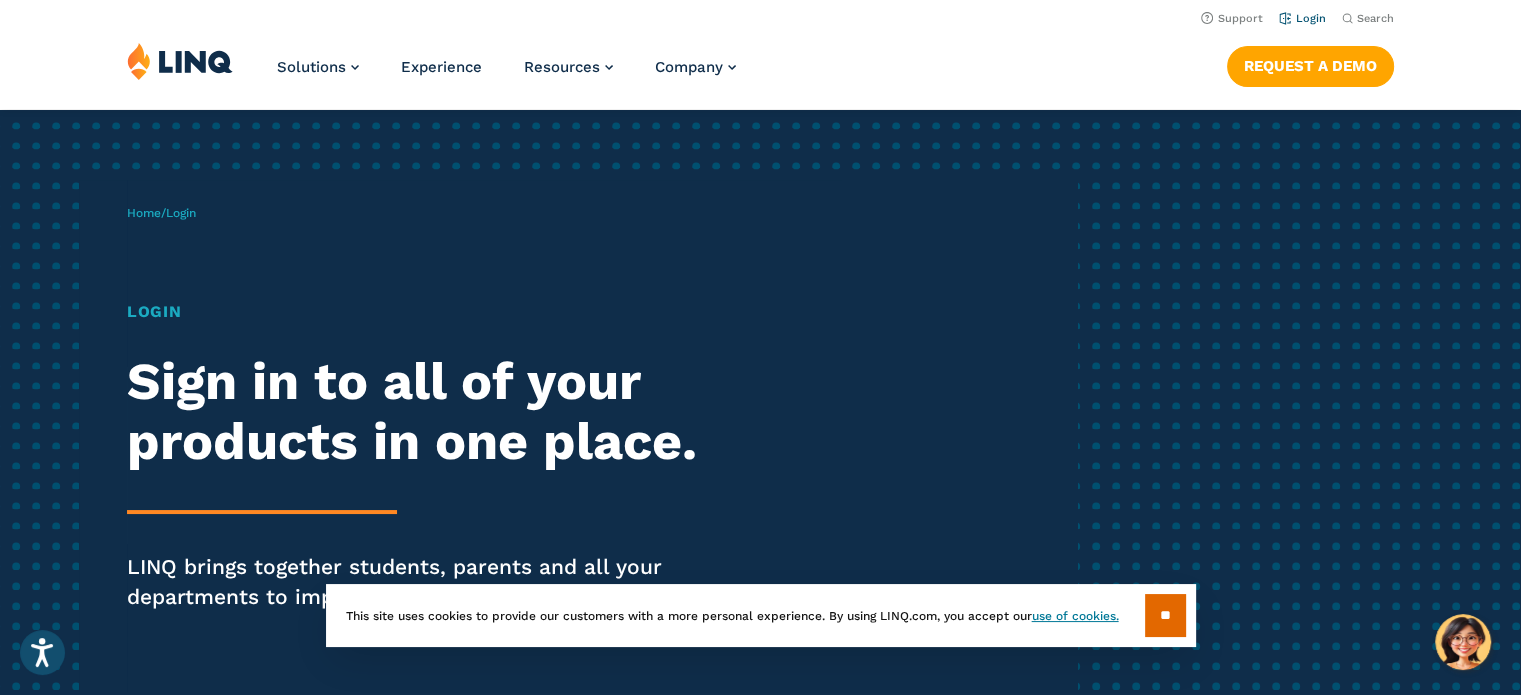 click on "Login" at bounding box center [1302, 18] 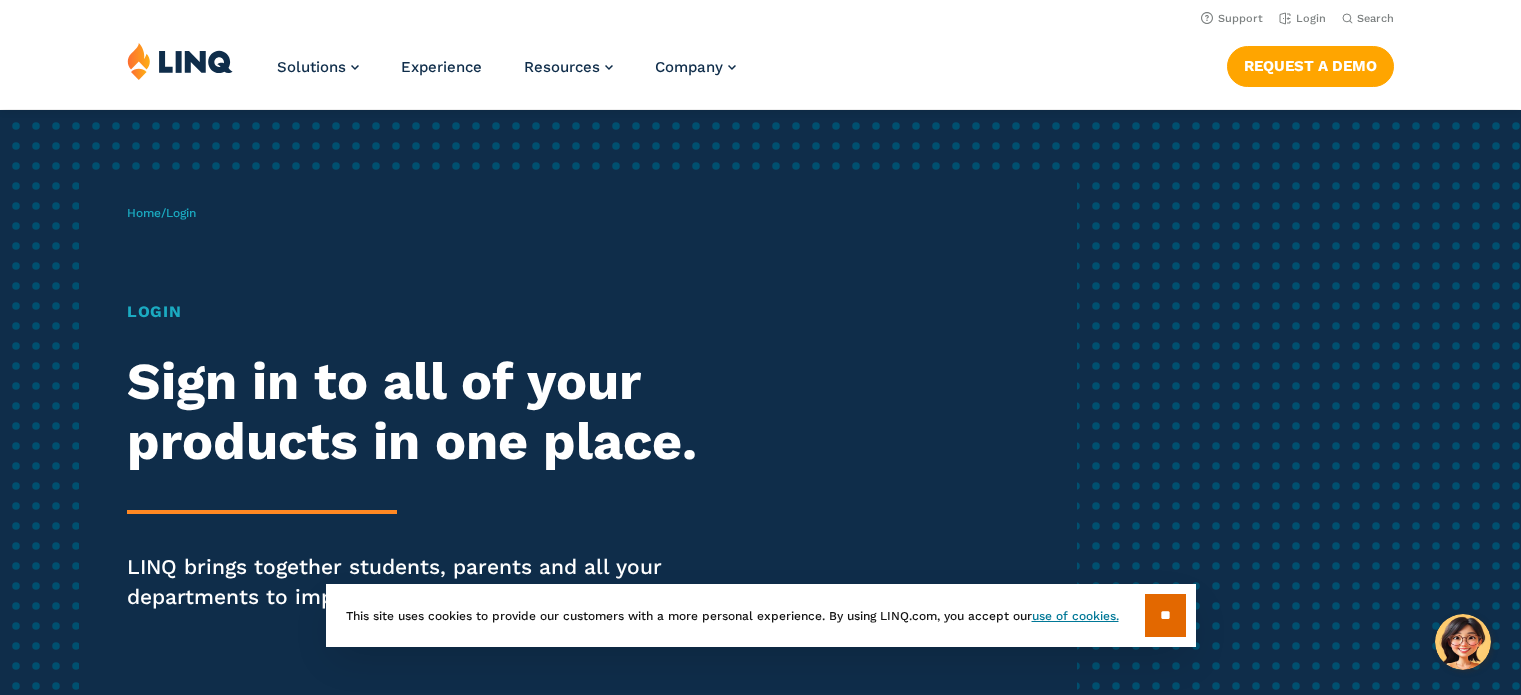 scroll, scrollTop: 0, scrollLeft: 0, axis: both 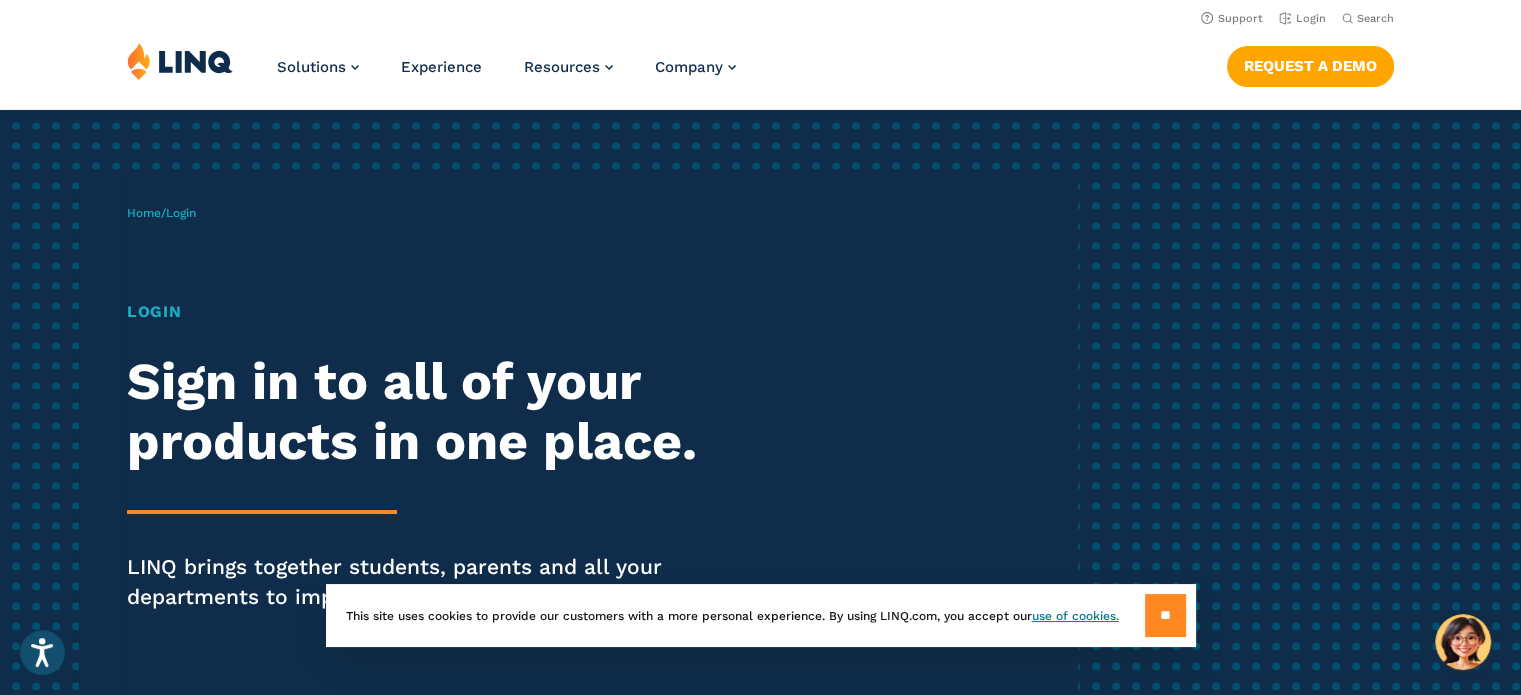 drag, startPoint x: 0, startPoint y: 0, endPoint x: 1146, endPoint y: 615, distance: 1300.5925 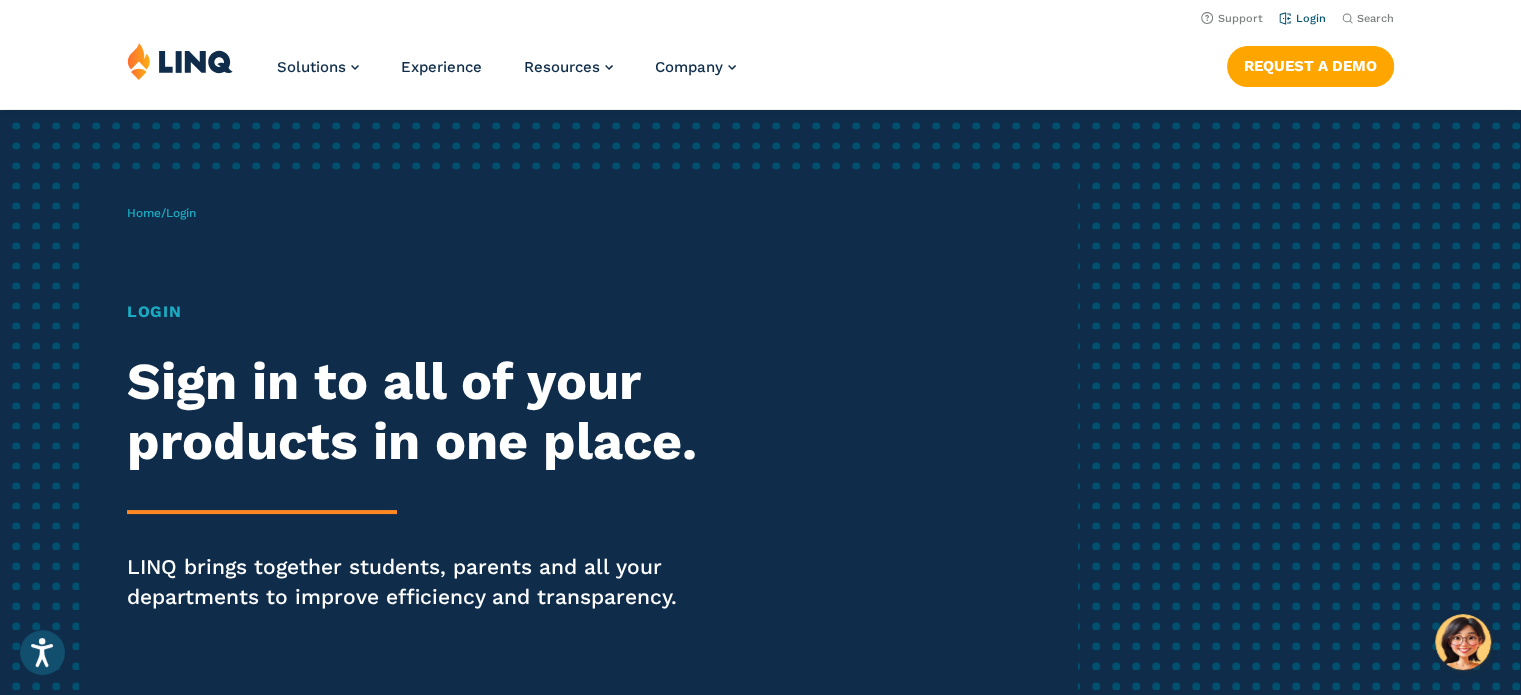click on "Login" at bounding box center [1302, 18] 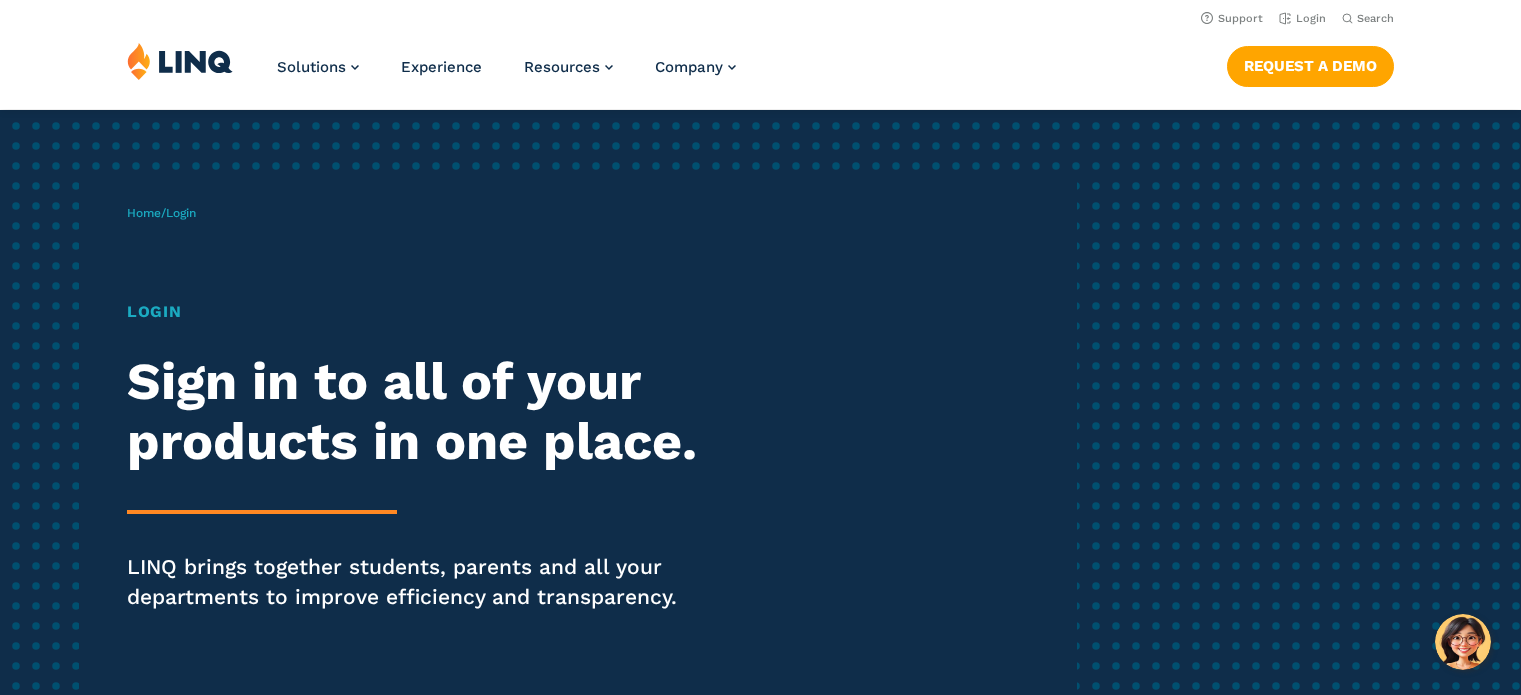 scroll, scrollTop: 0, scrollLeft: 0, axis: both 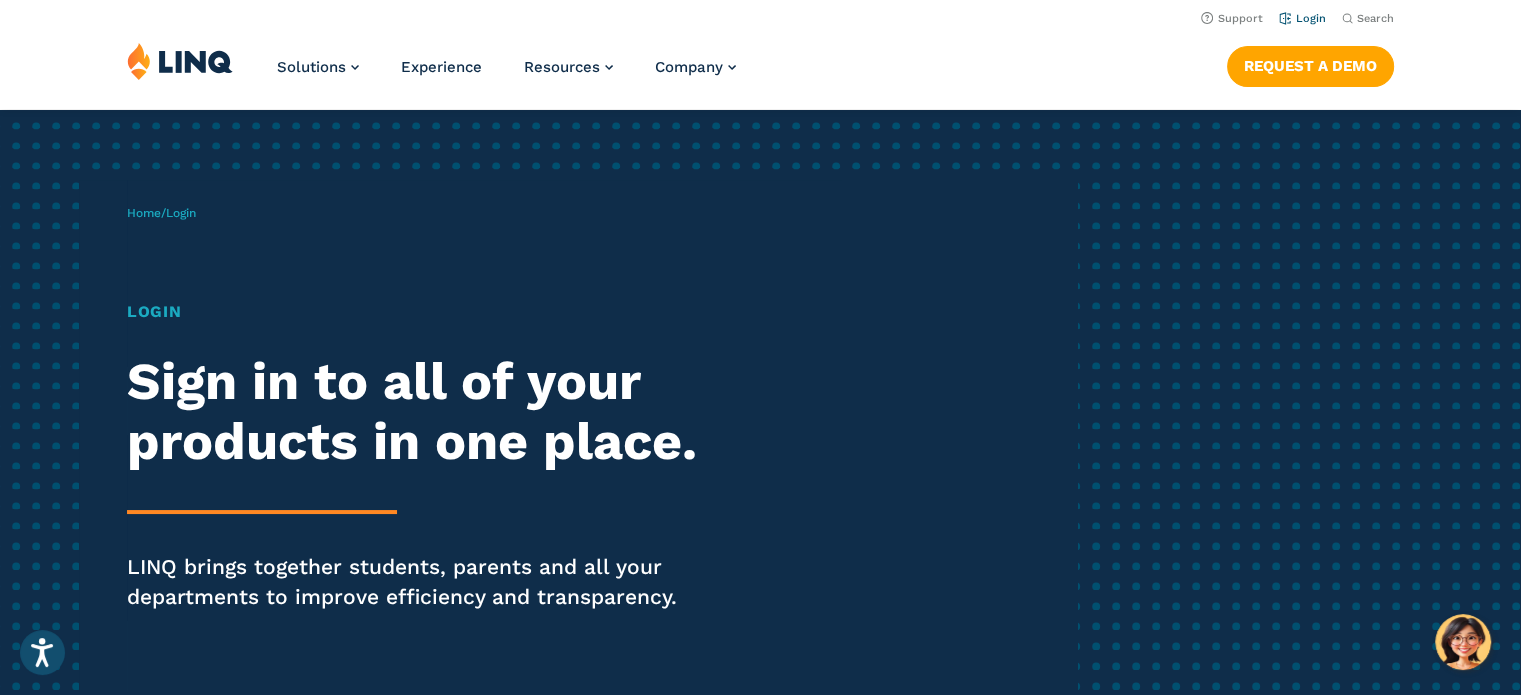 drag, startPoint x: 0, startPoint y: 0, endPoint x: 1295, endPoint y: 24, distance: 1295.2224 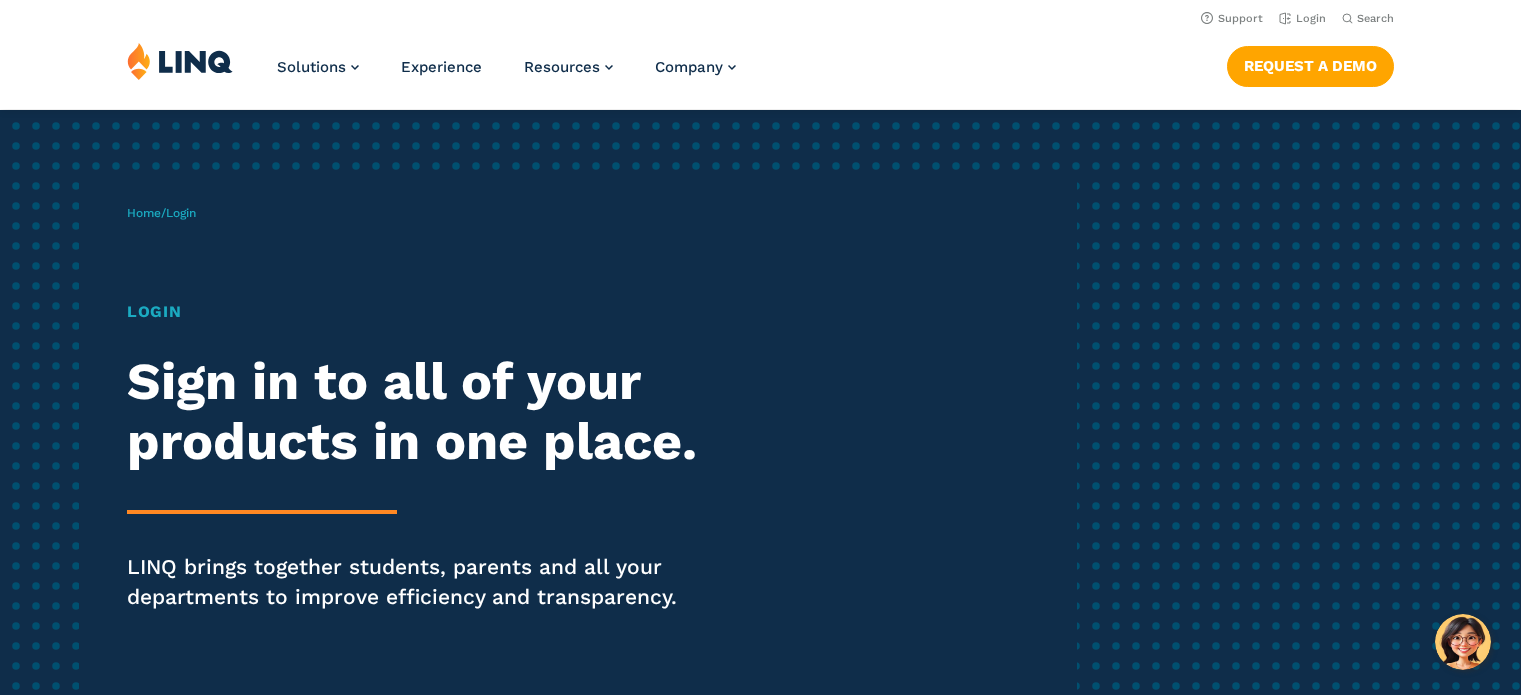 scroll, scrollTop: 0, scrollLeft: 0, axis: both 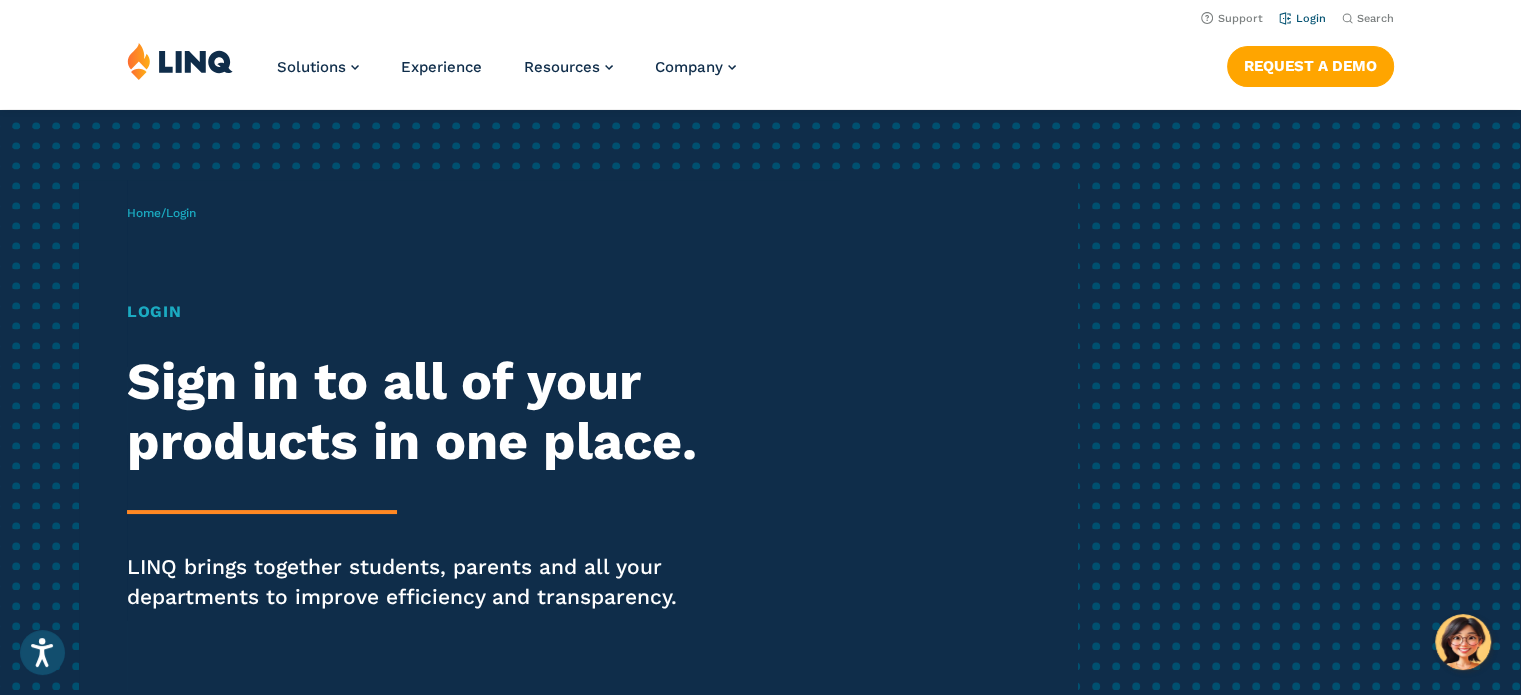 click on "Login" at bounding box center (1302, 17) 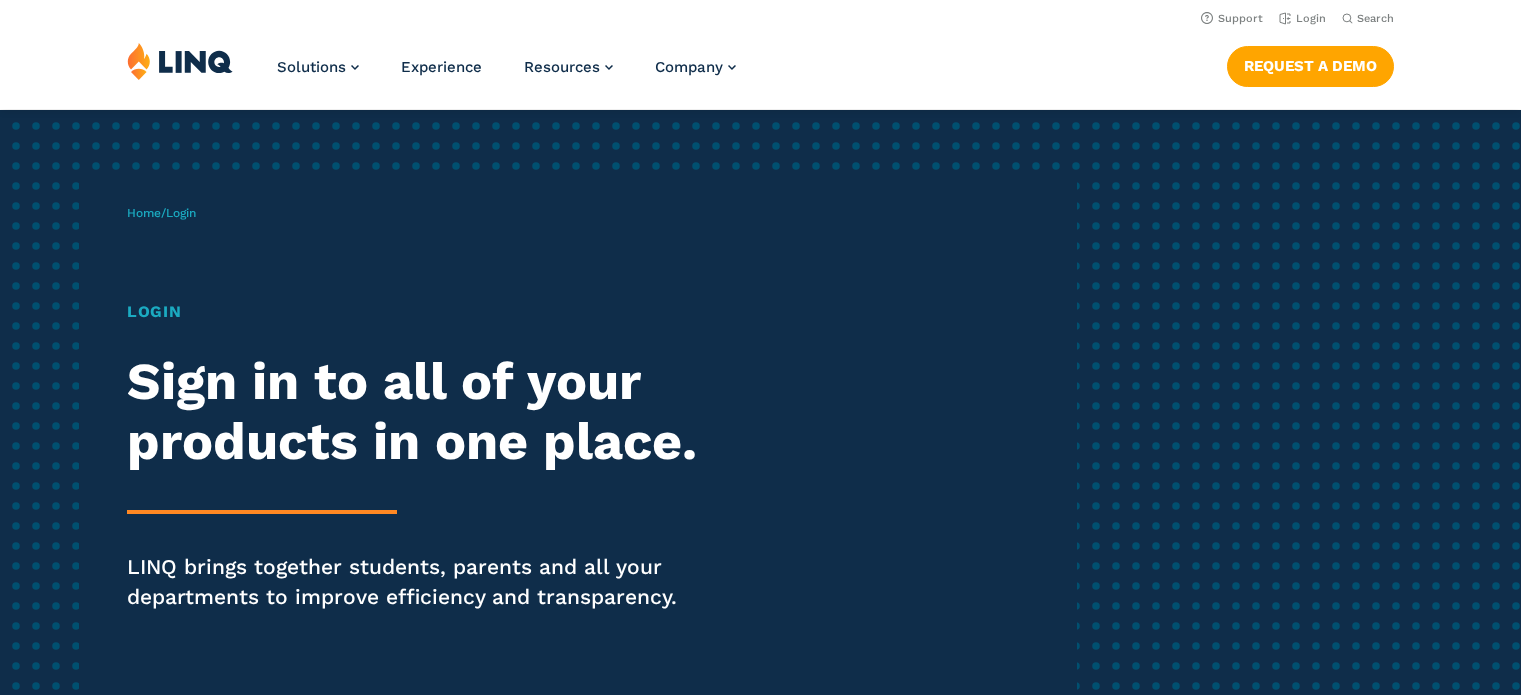scroll, scrollTop: 0, scrollLeft: 0, axis: both 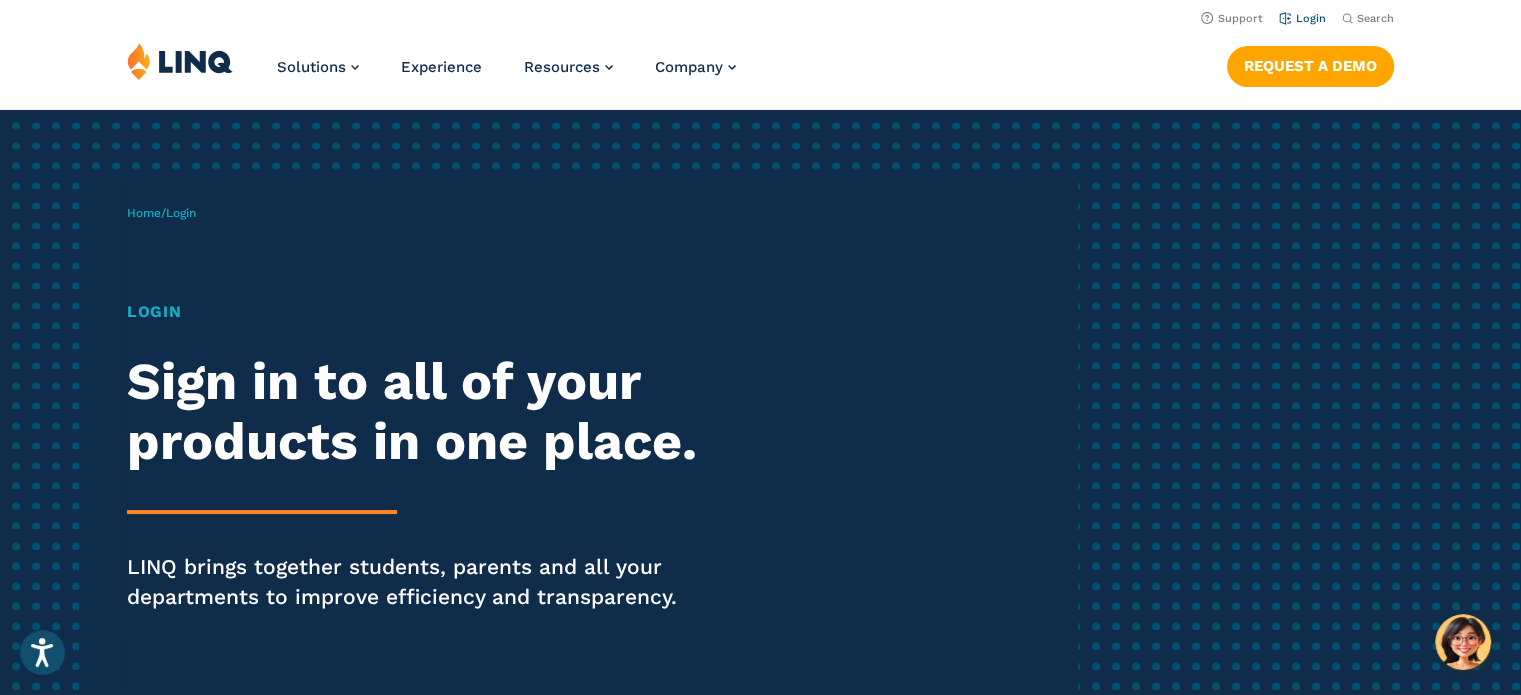 click on "Login" at bounding box center [1302, 18] 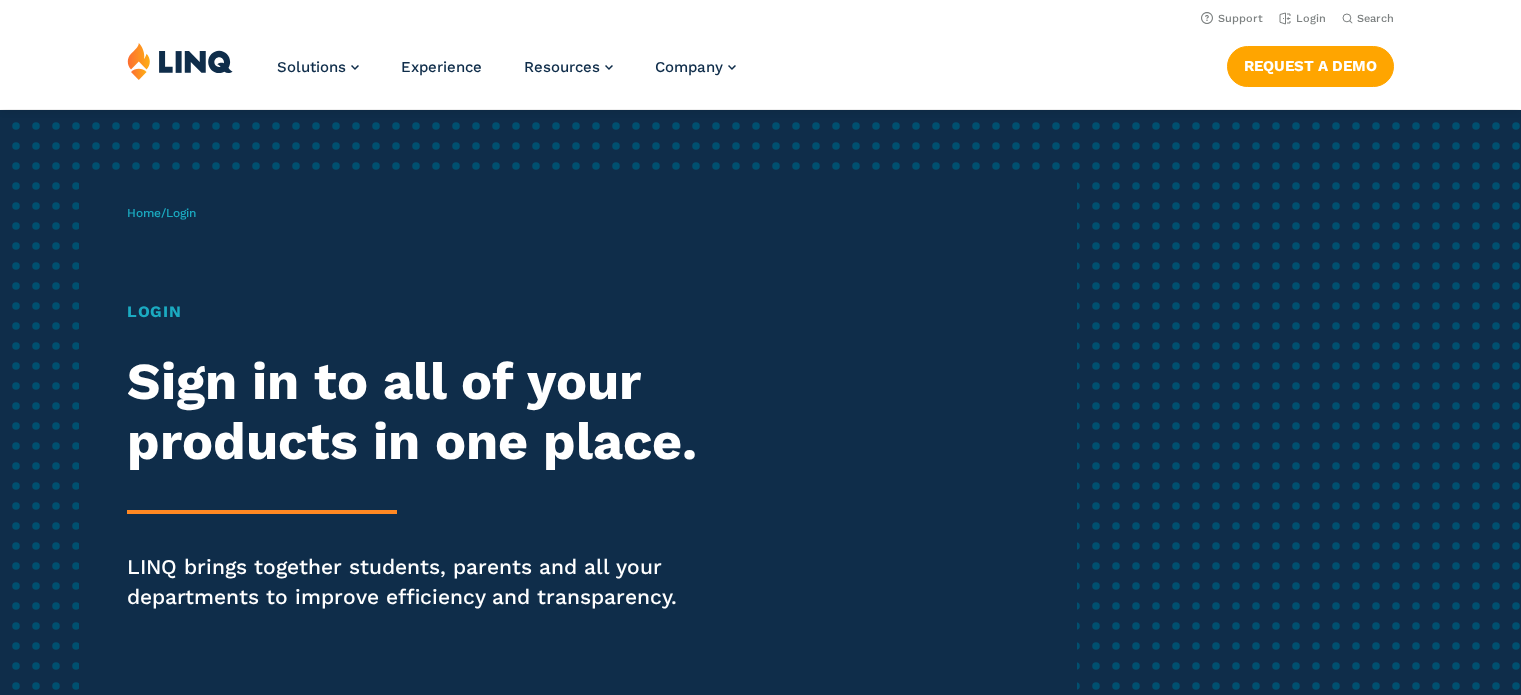 scroll, scrollTop: 0, scrollLeft: 0, axis: both 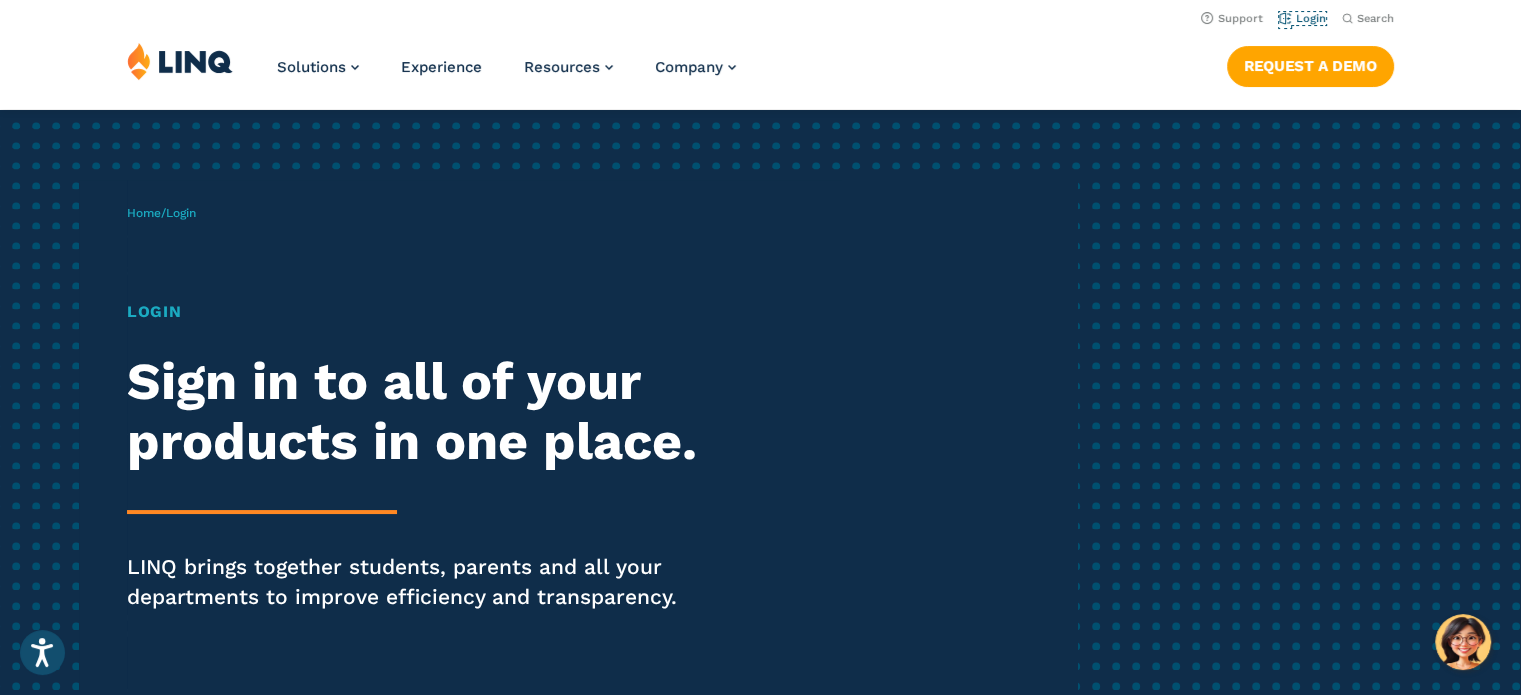click on "Login" at bounding box center (1302, 18) 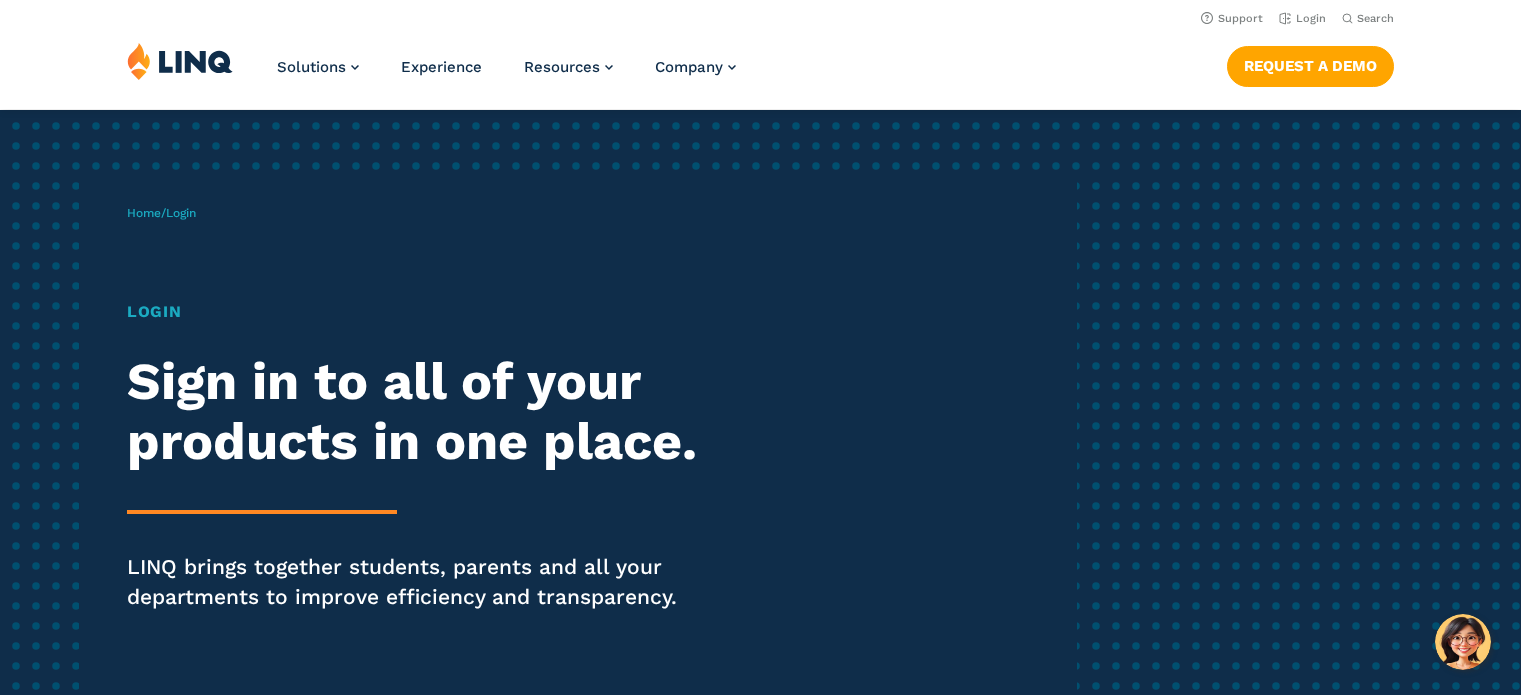 scroll, scrollTop: 0, scrollLeft: 0, axis: both 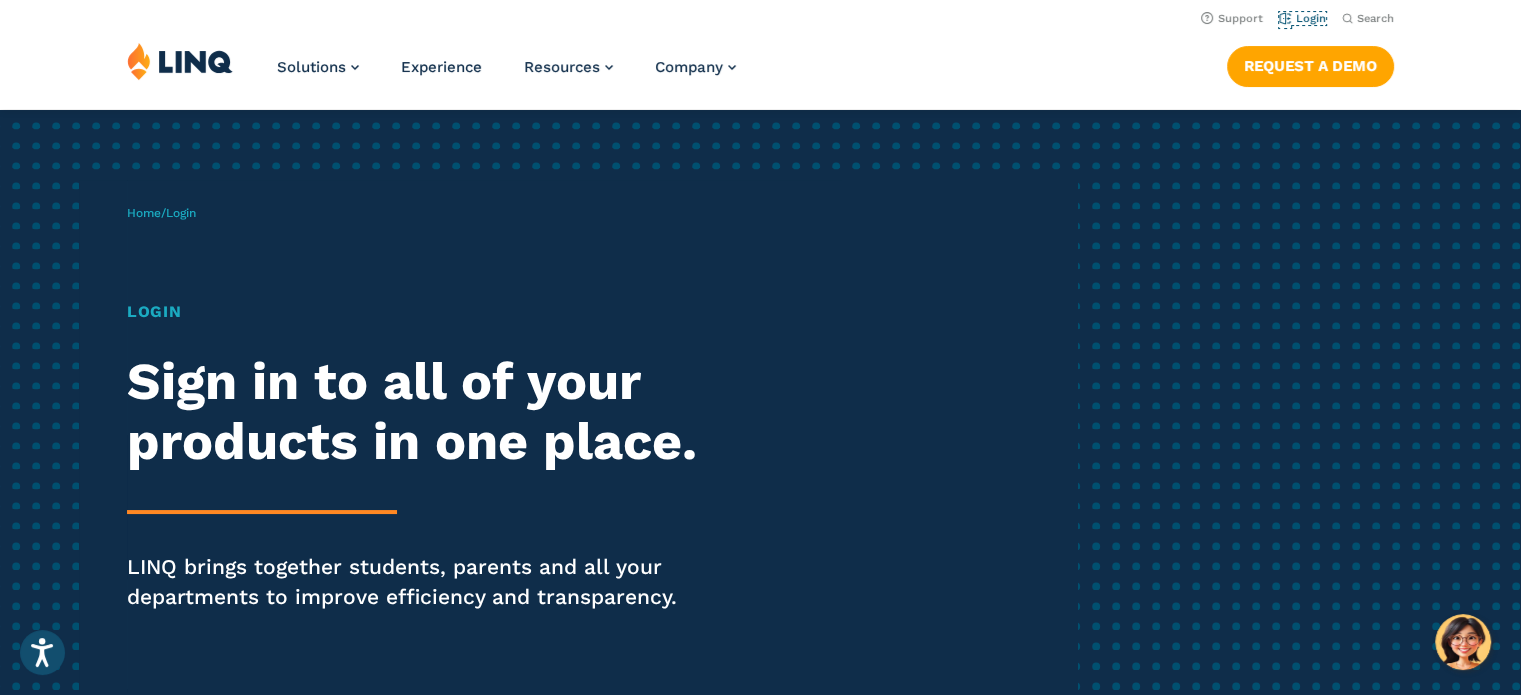 click on "Login" at bounding box center (1302, 18) 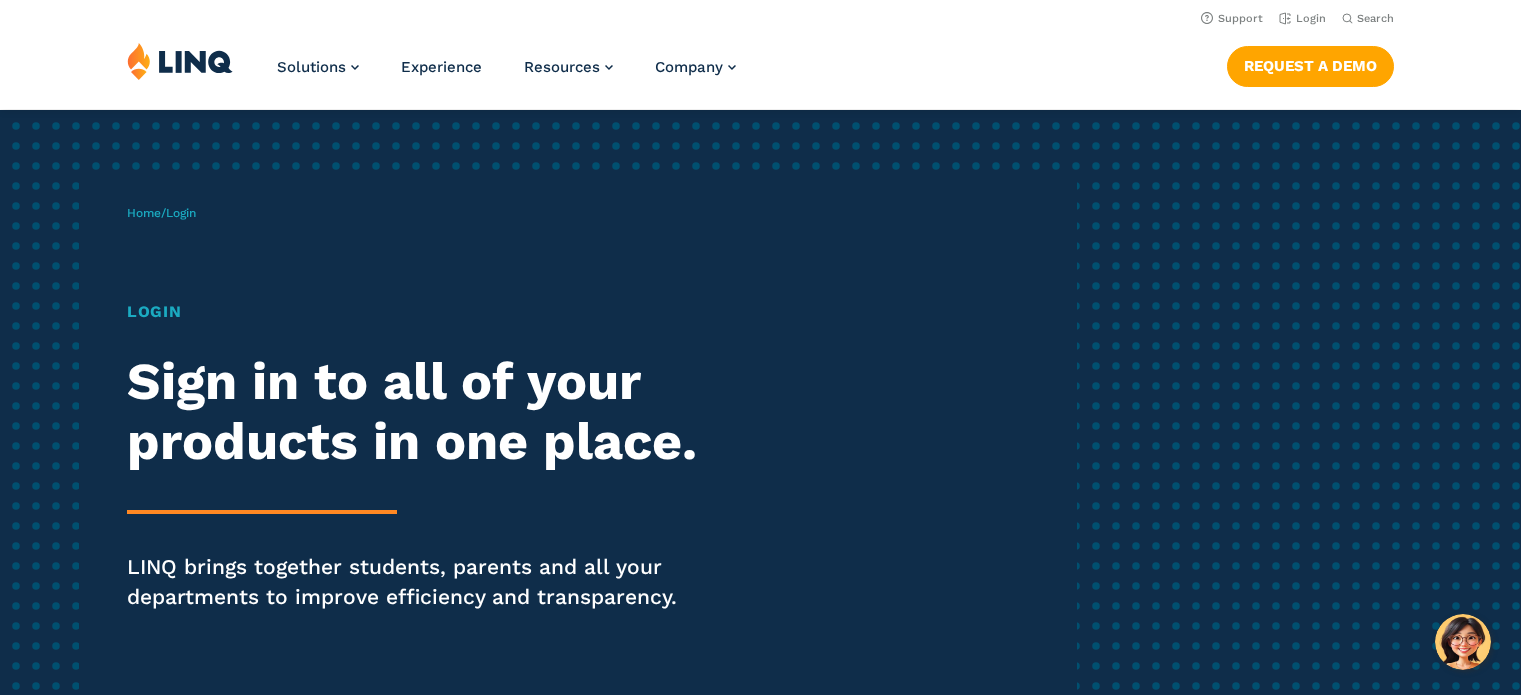 click on "Login" at bounding box center (1302, 18) 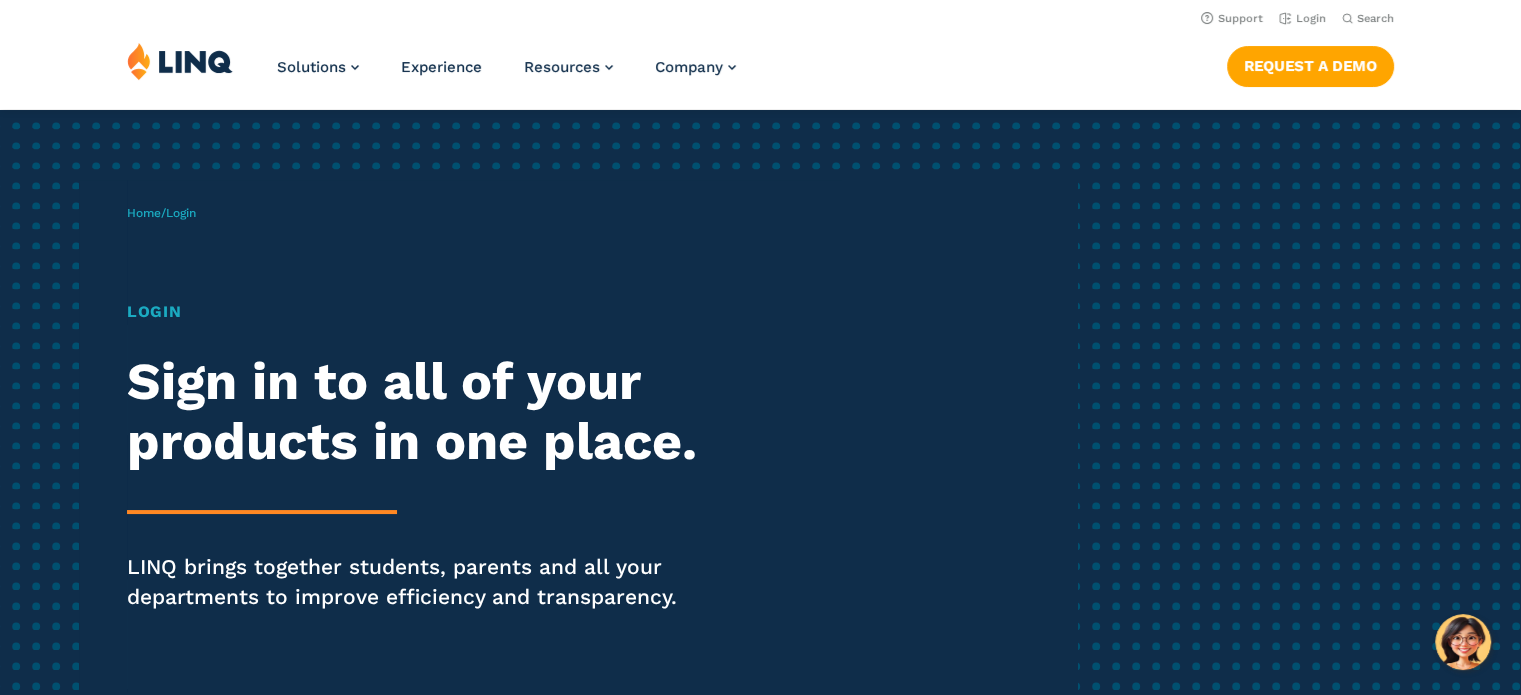 scroll, scrollTop: 0, scrollLeft: 0, axis: both 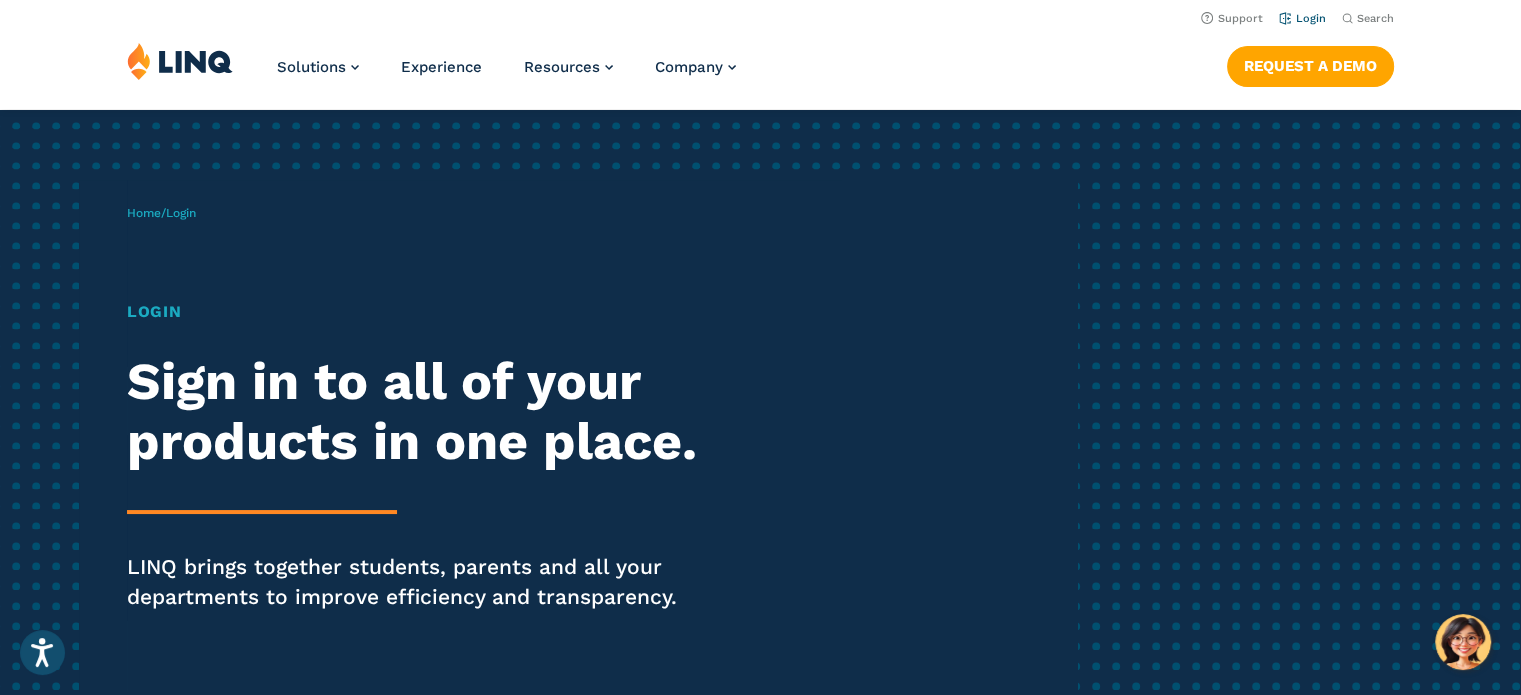 click on "Login" at bounding box center [1302, 18] 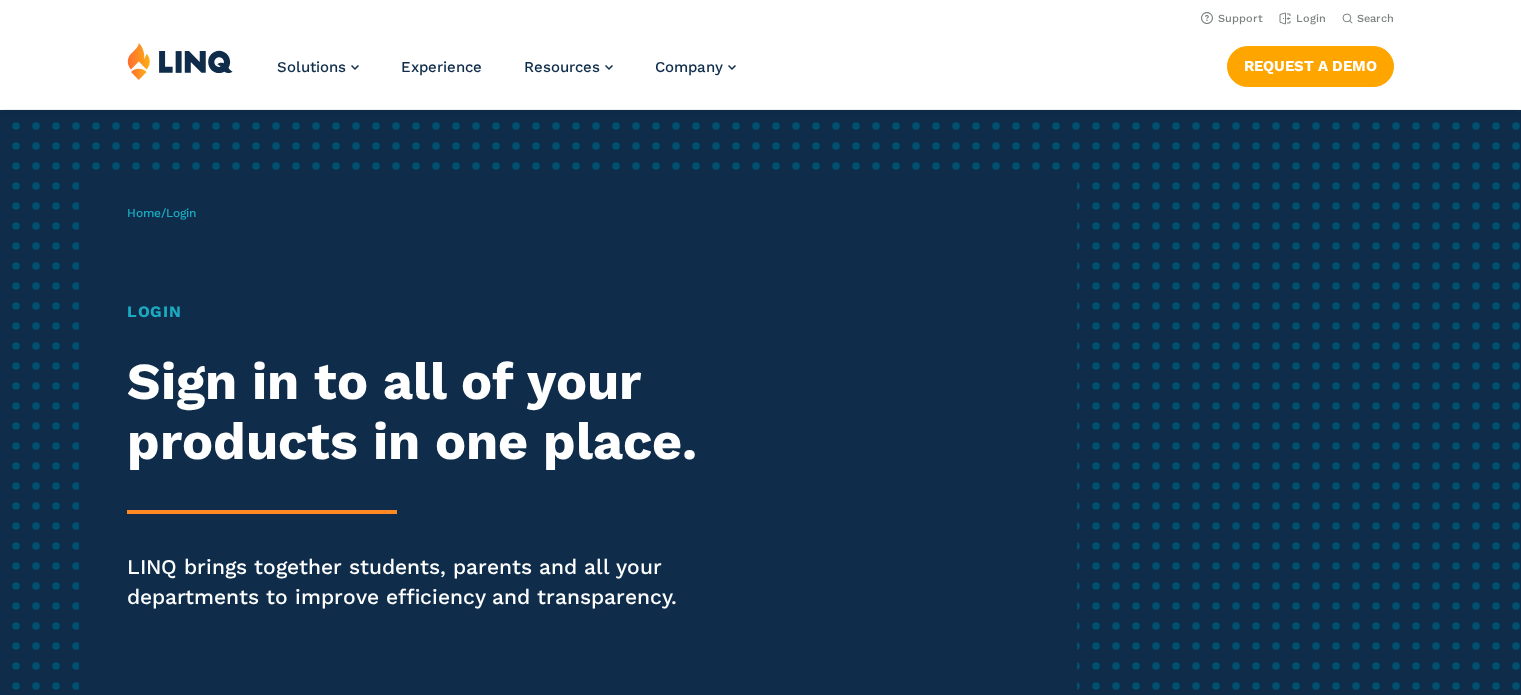 scroll, scrollTop: 0, scrollLeft: 0, axis: both 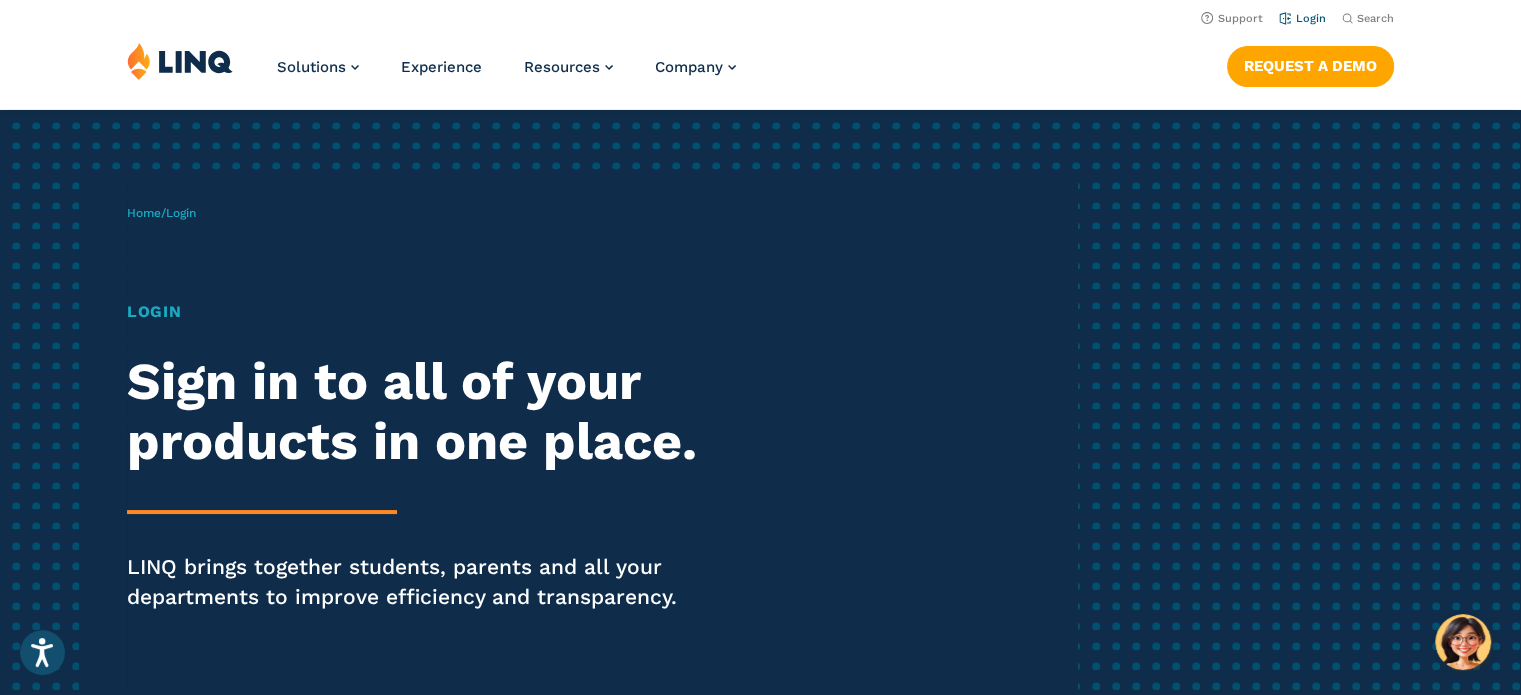click on "Login" at bounding box center [1302, 18] 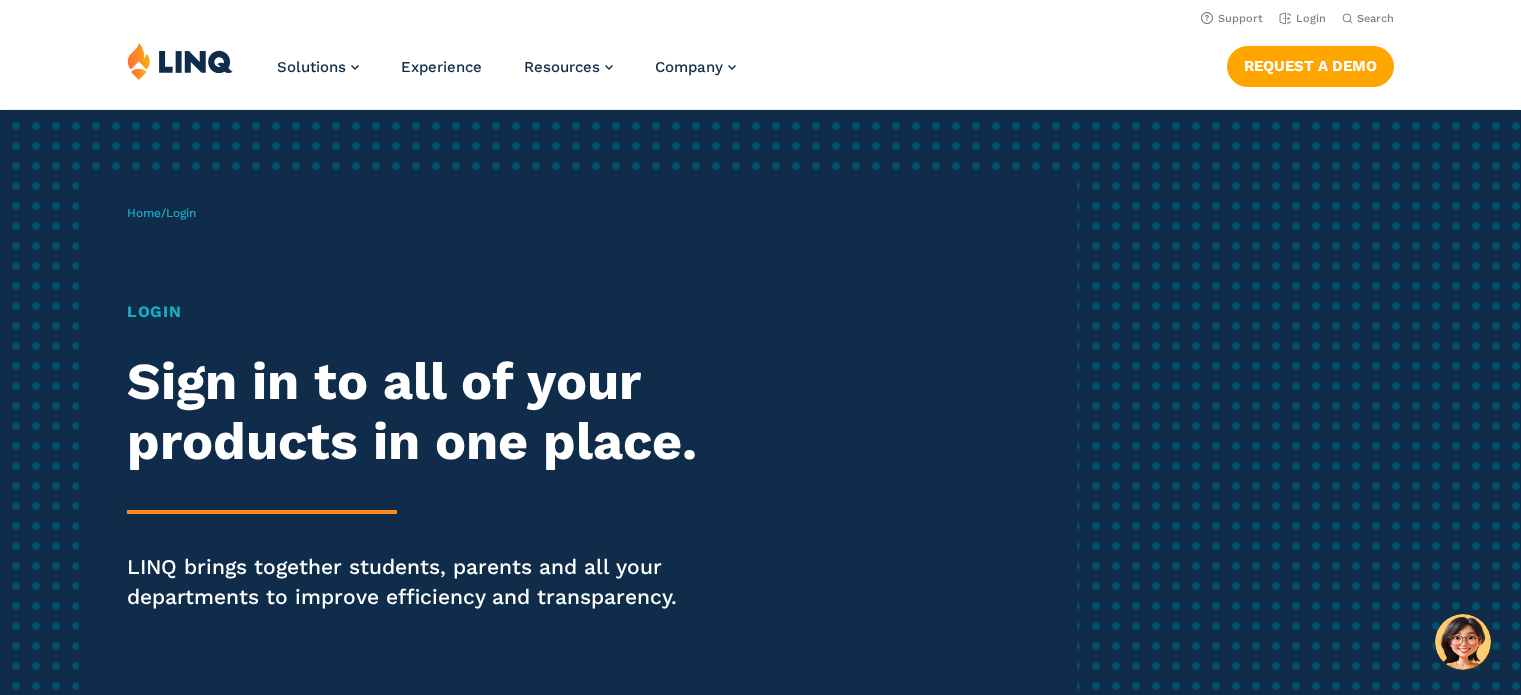 scroll, scrollTop: 0, scrollLeft: 0, axis: both 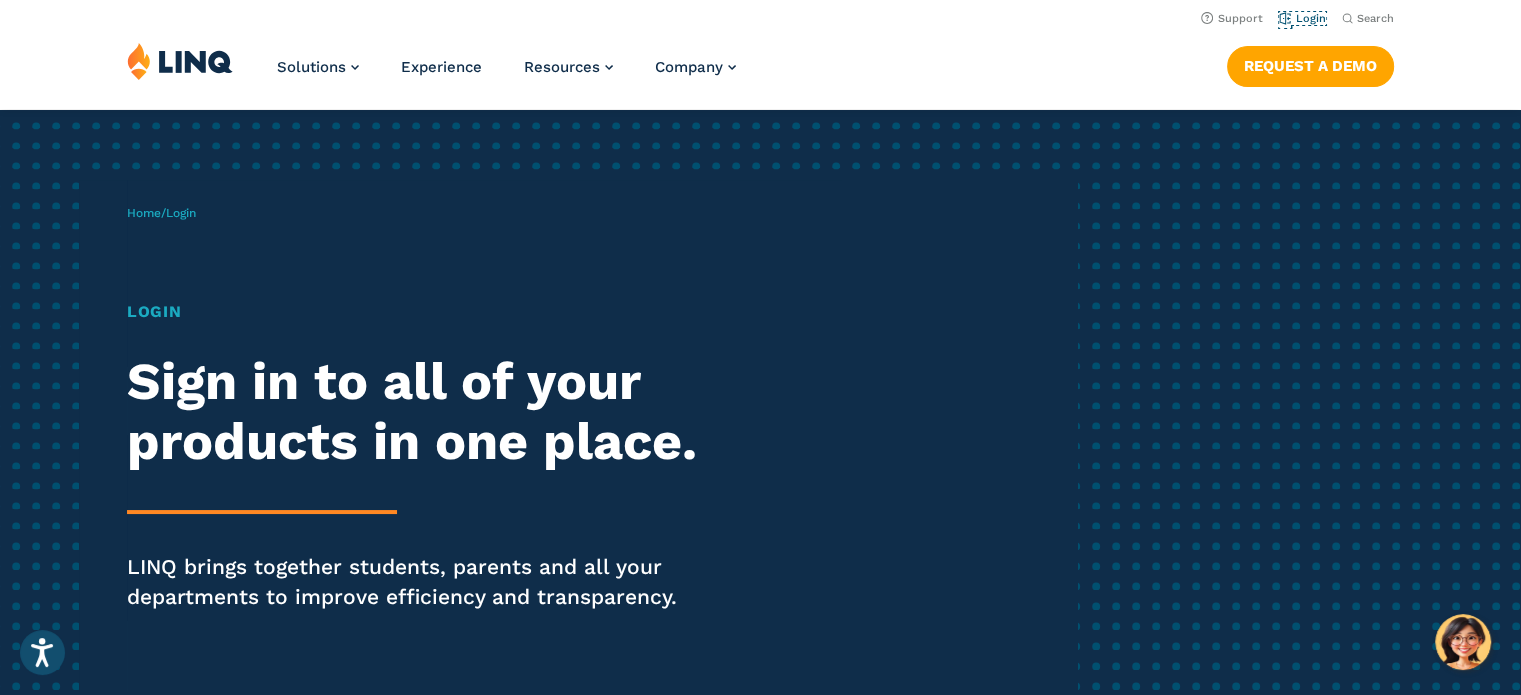 click on "Login" at bounding box center (1302, 18) 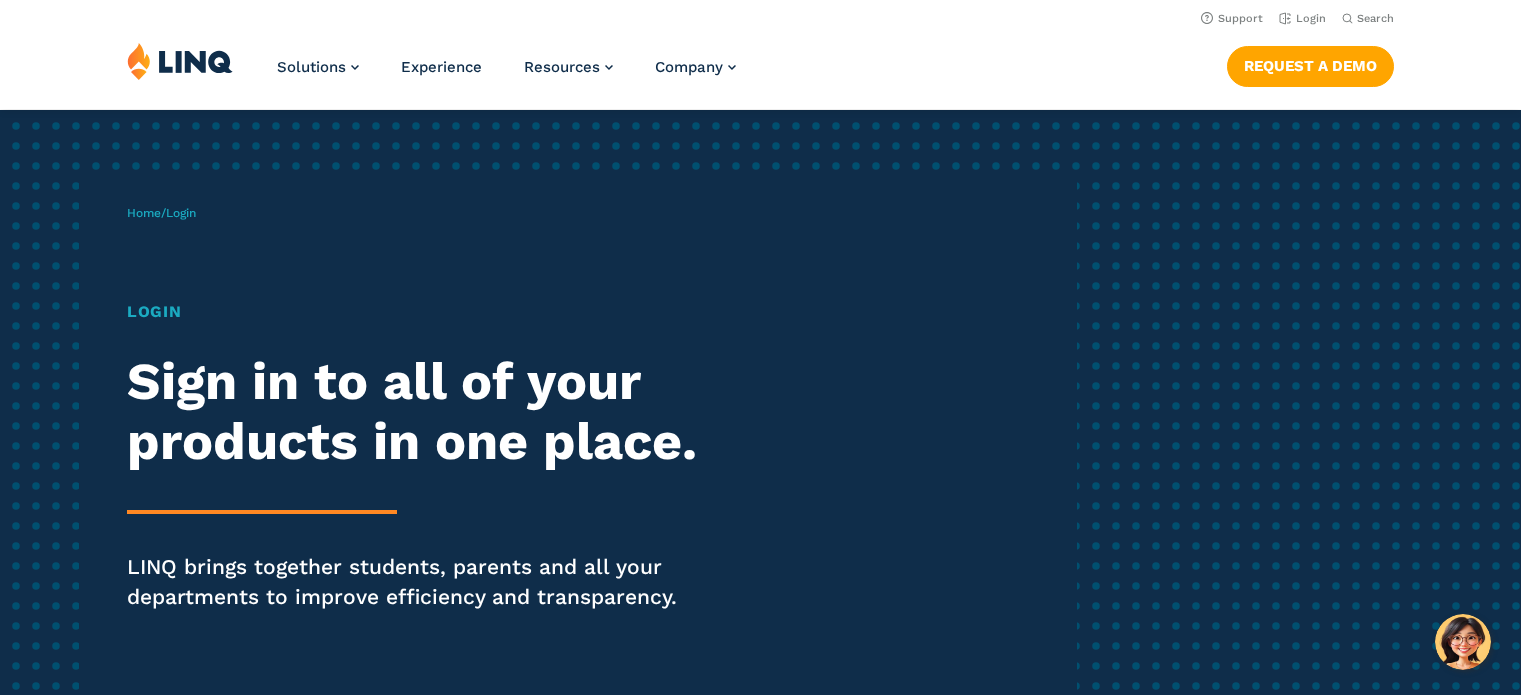 scroll, scrollTop: 0, scrollLeft: 0, axis: both 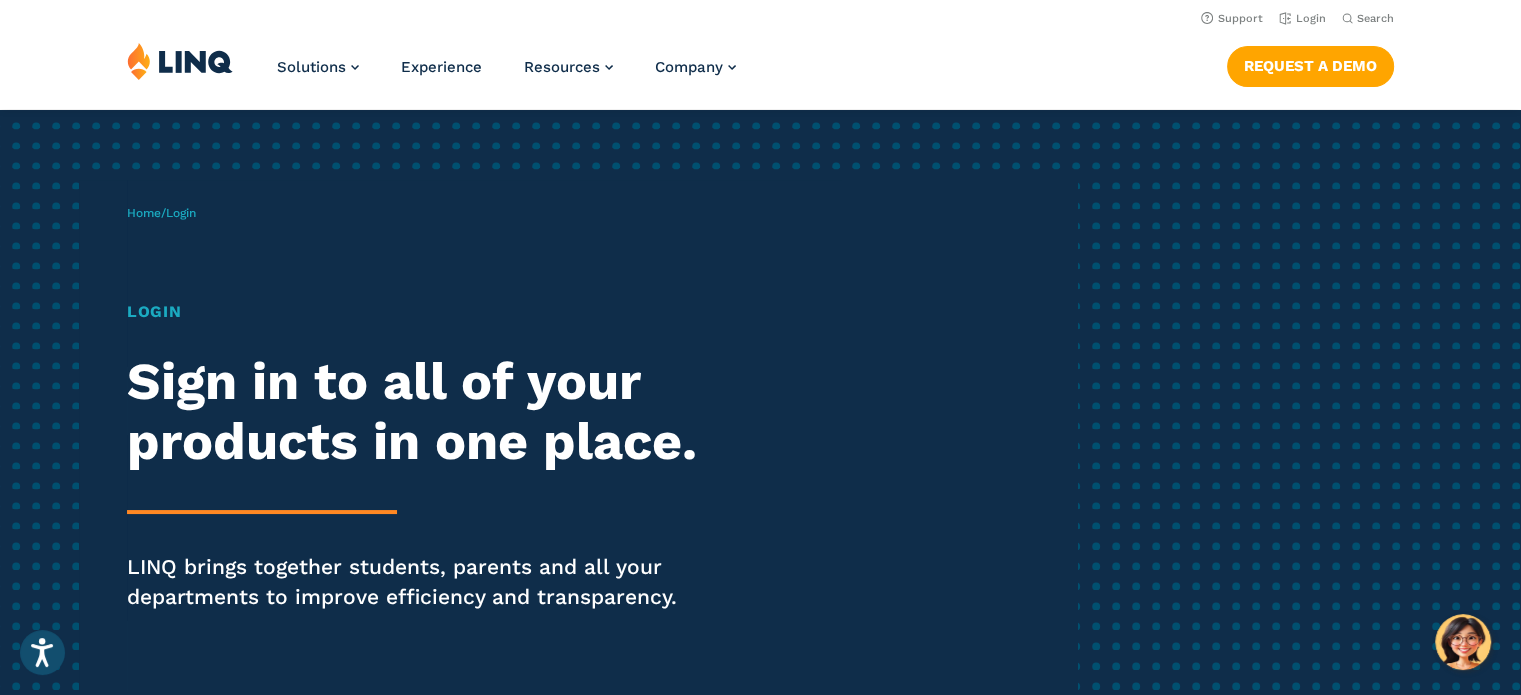 click on "Login" at bounding box center [181, 213] 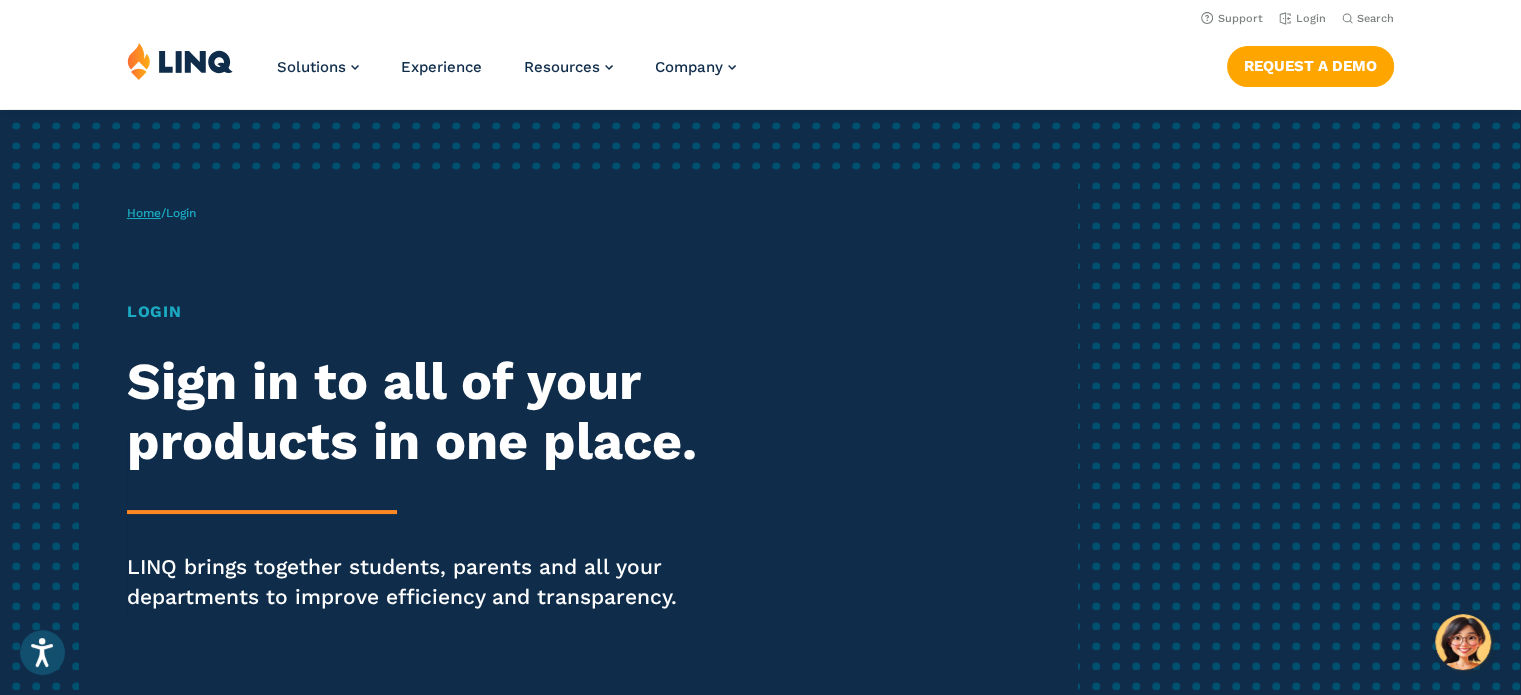 click on "Home" at bounding box center (144, 213) 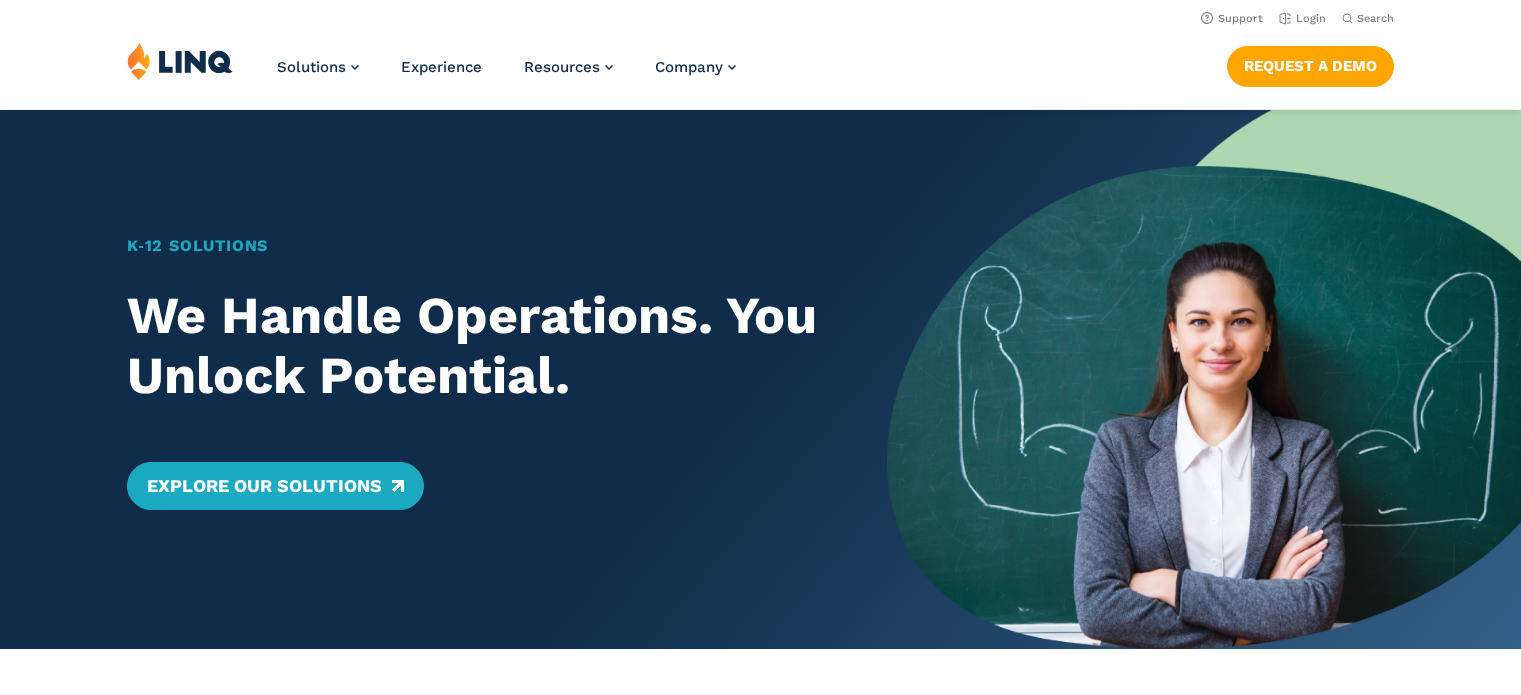 scroll, scrollTop: 0, scrollLeft: 0, axis: both 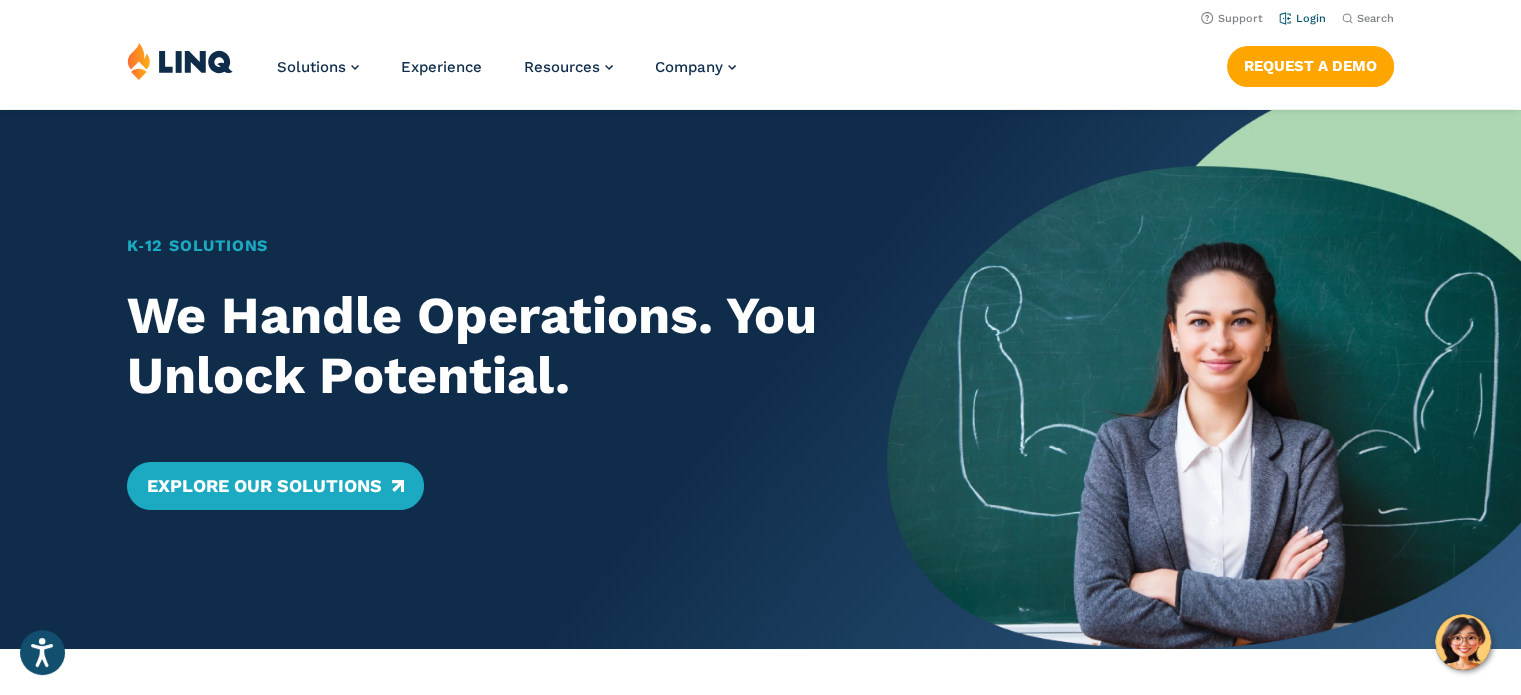 click on "Login" at bounding box center (1302, 18) 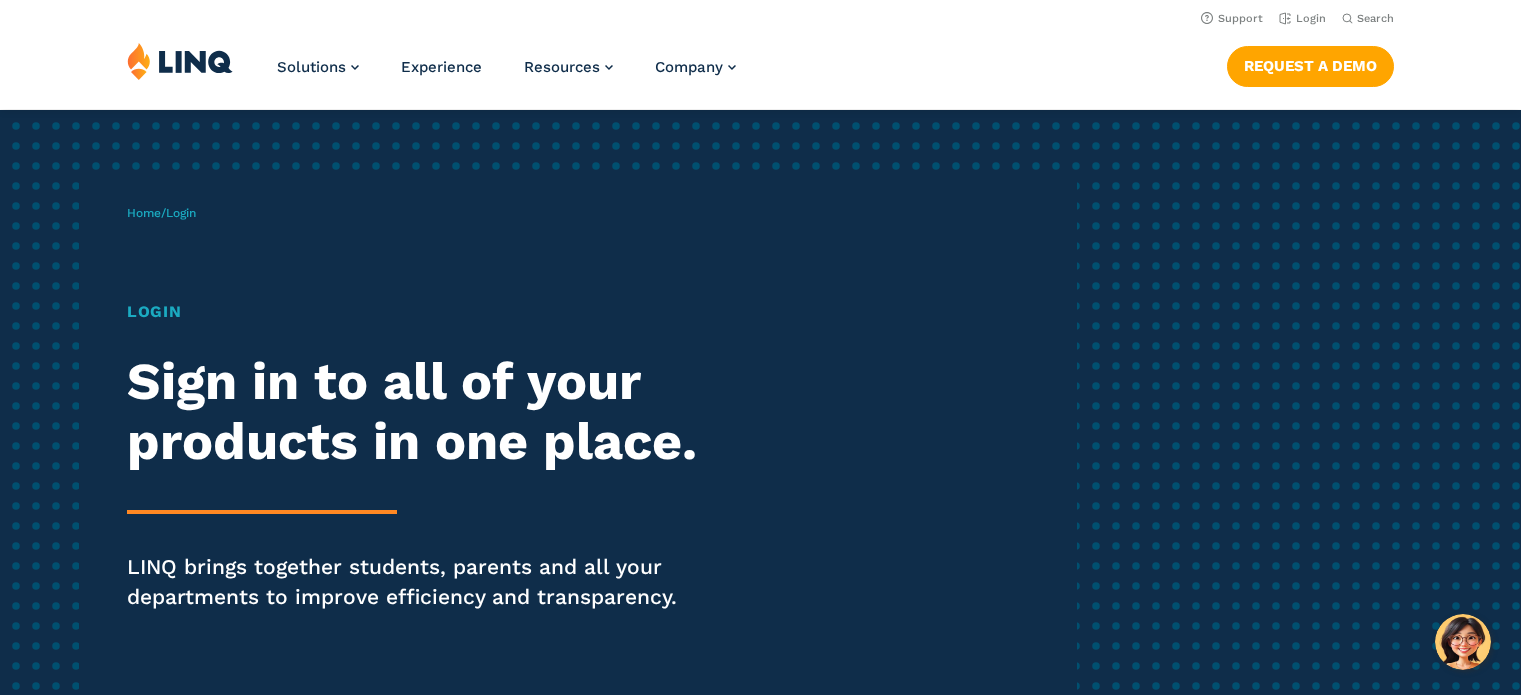 scroll, scrollTop: 0, scrollLeft: 0, axis: both 